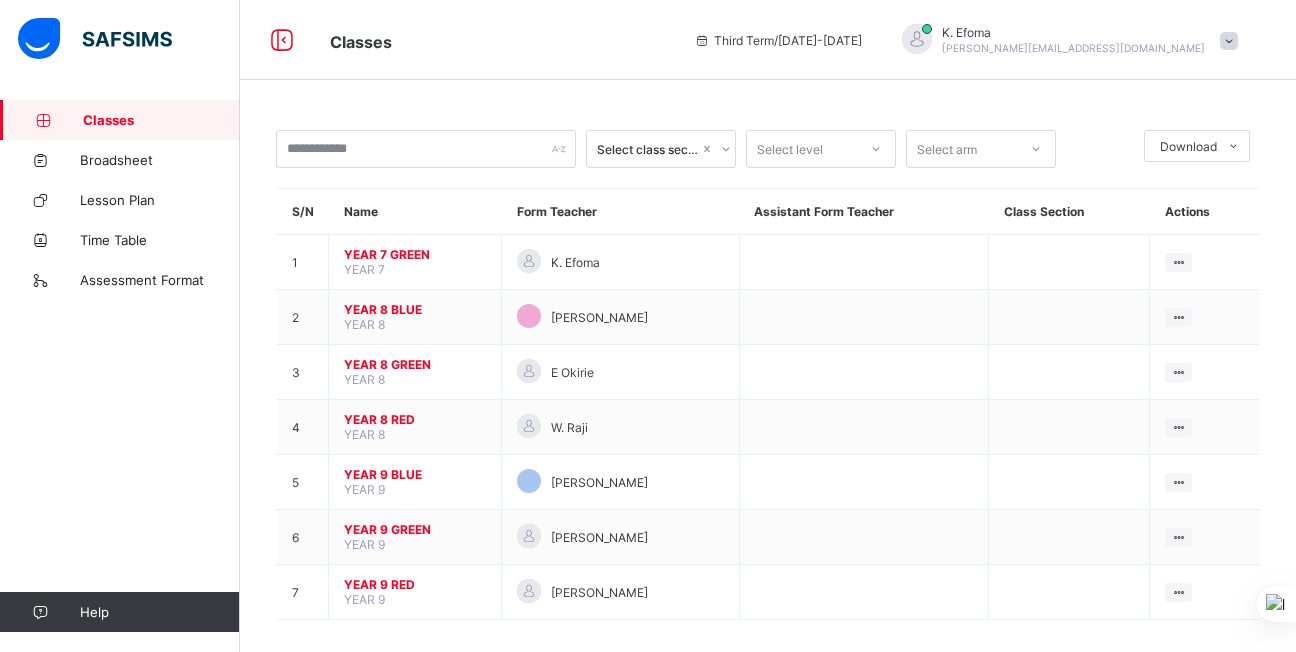 scroll, scrollTop: 18, scrollLeft: 0, axis: vertical 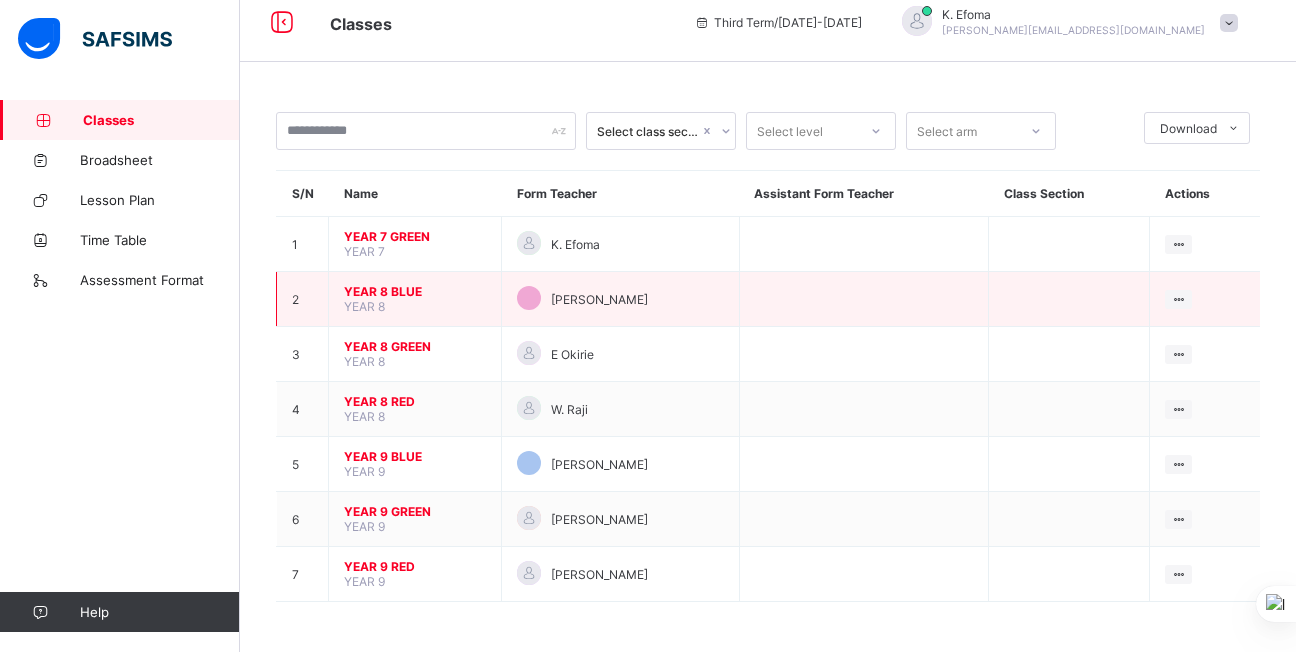 click on "YEAR 8   BLUE   YEAR 8" at bounding box center (415, 299) 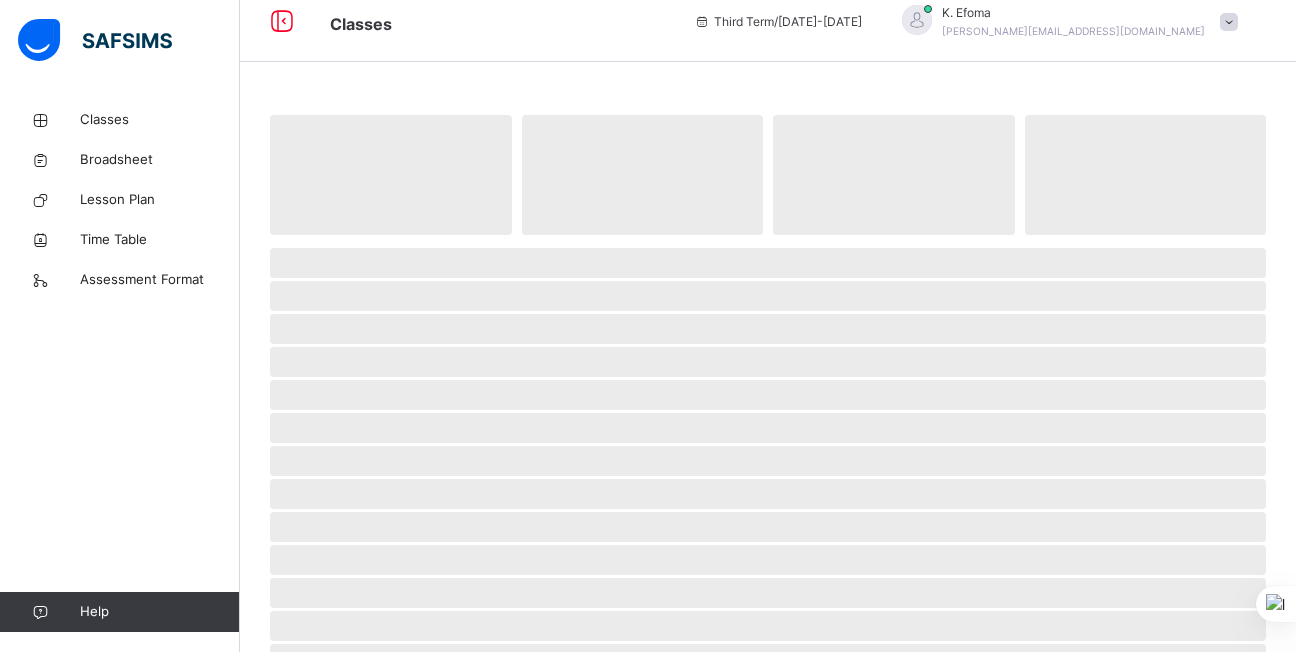 scroll, scrollTop: 0, scrollLeft: 0, axis: both 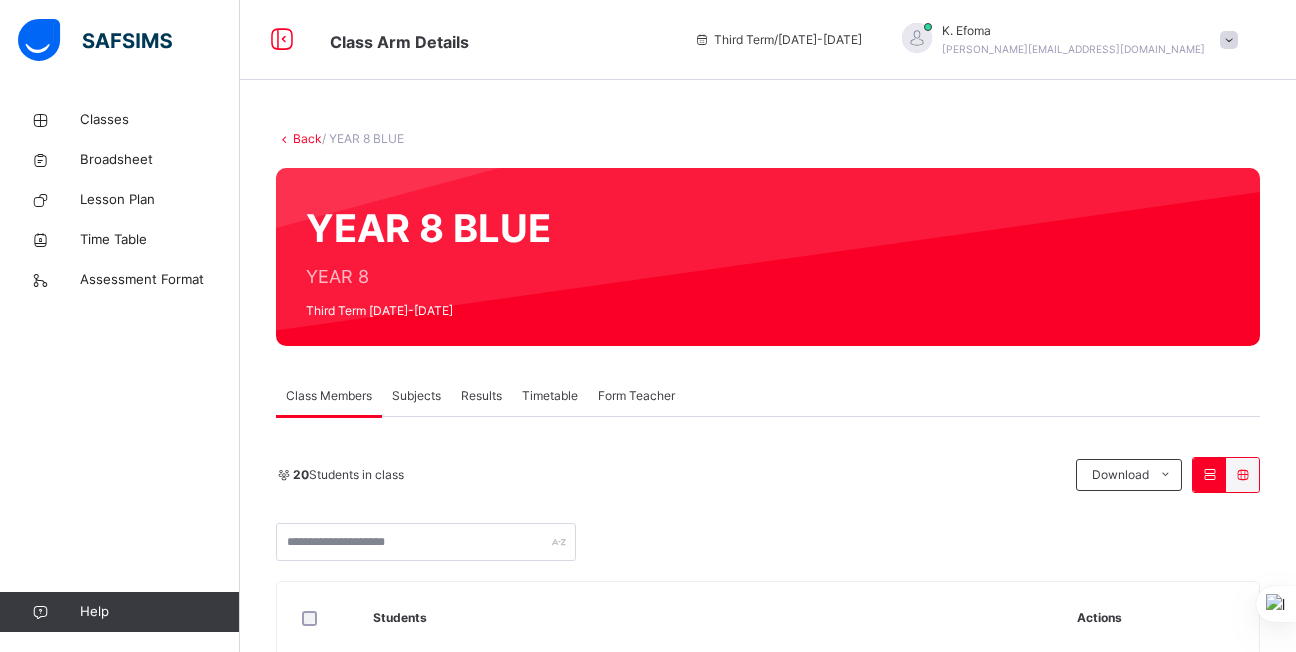 click on "Subjects" at bounding box center (416, 396) 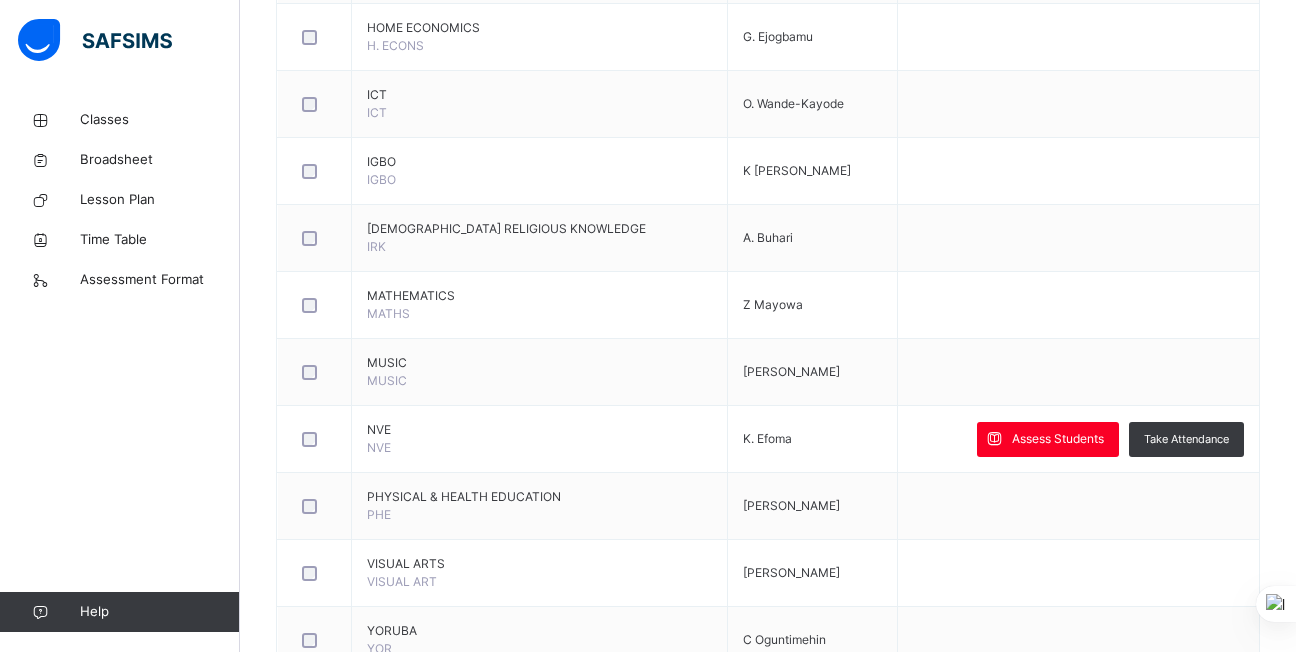 scroll, scrollTop: 1311, scrollLeft: 0, axis: vertical 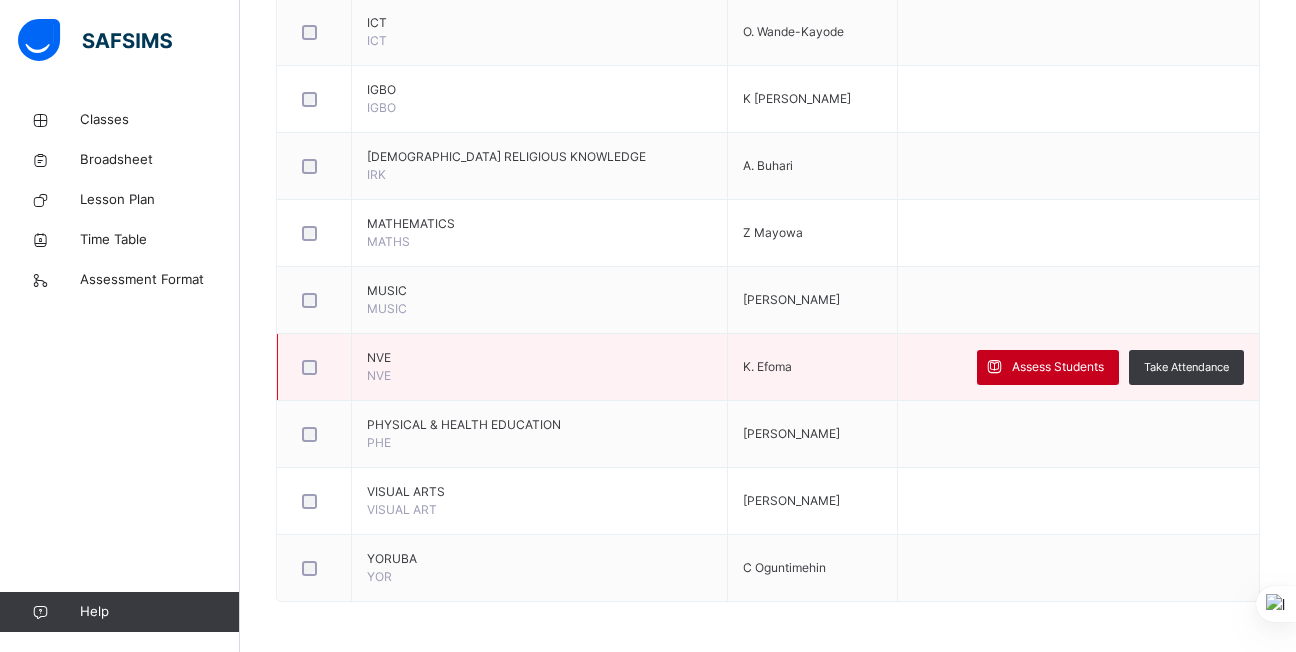 click on "Assess Students" at bounding box center (1058, 367) 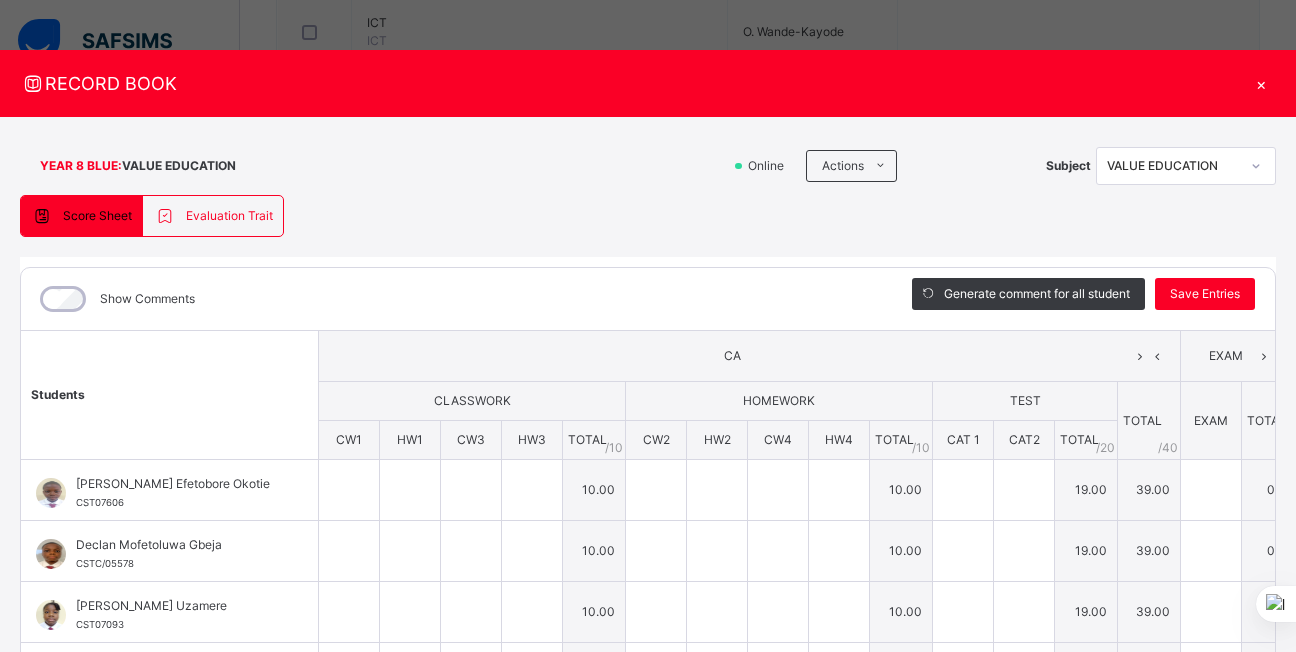 type on "**" 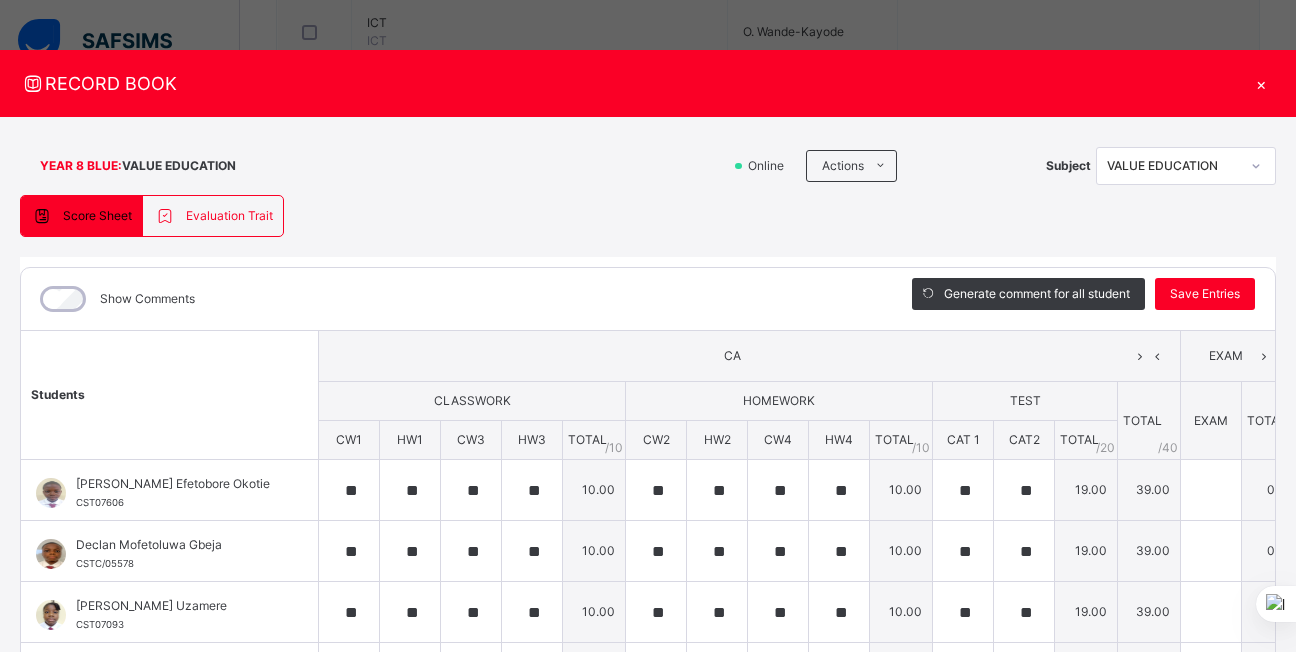 type on "**" 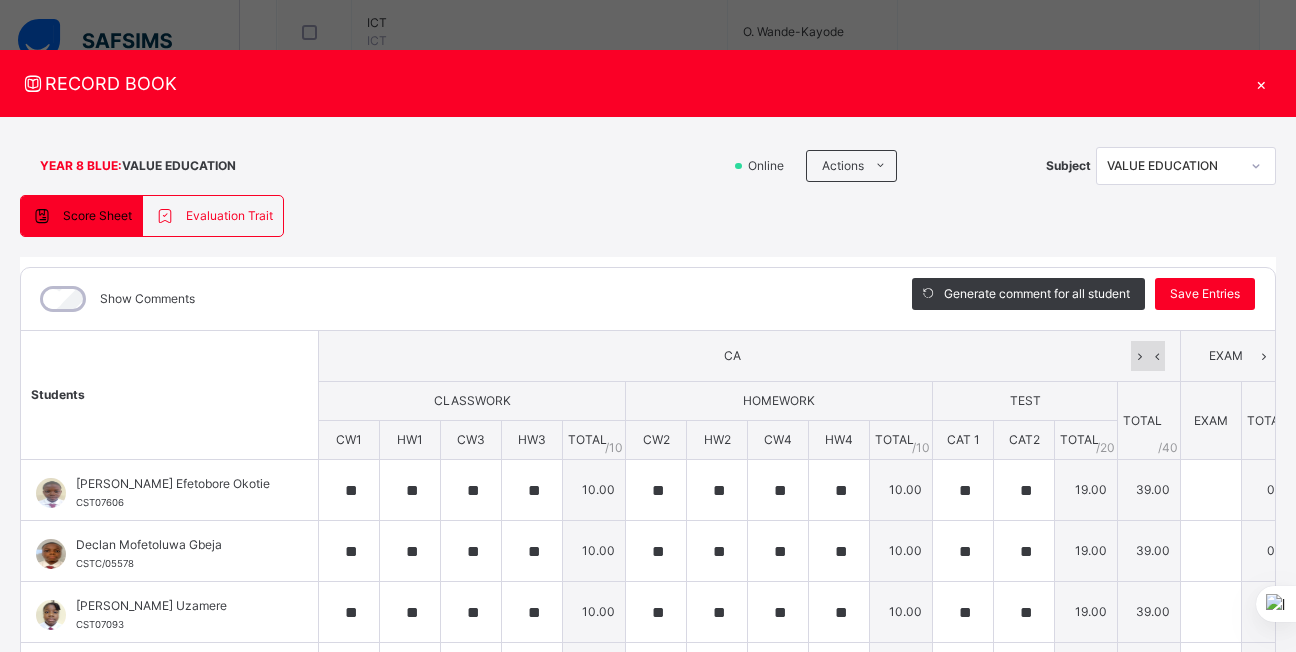 click at bounding box center (1139, 356) 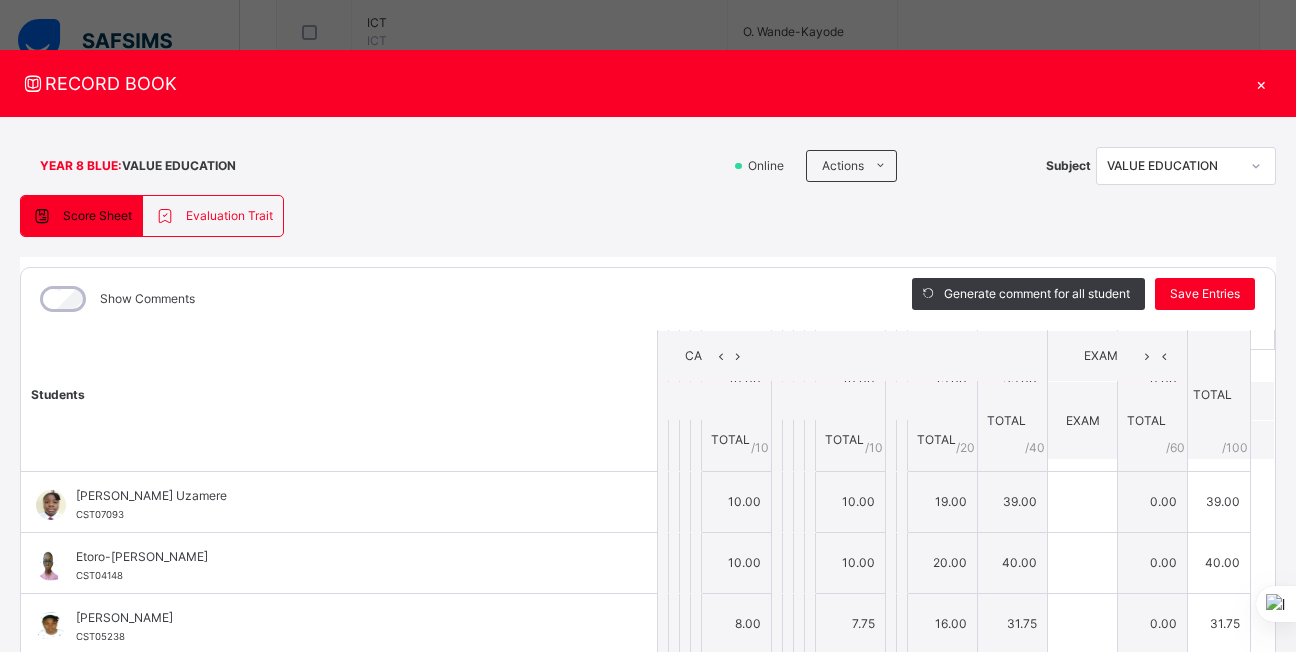 scroll, scrollTop: 0, scrollLeft: 0, axis: both 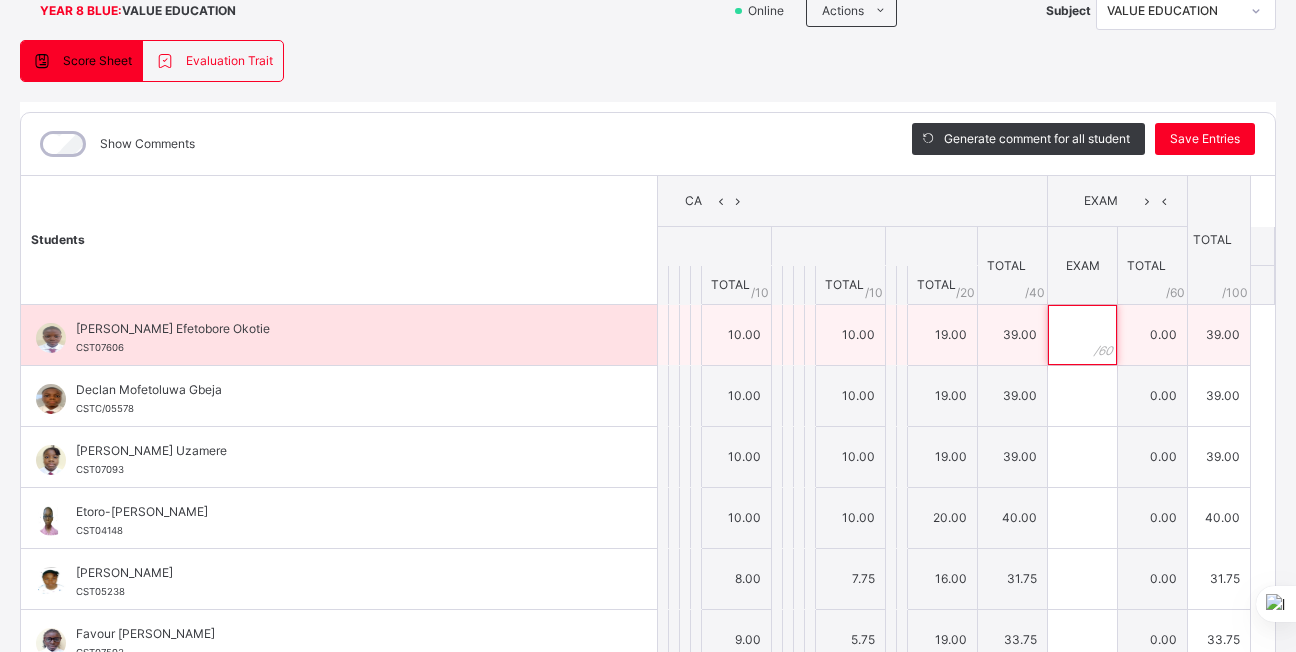 click at bounding box center (1082, 335) 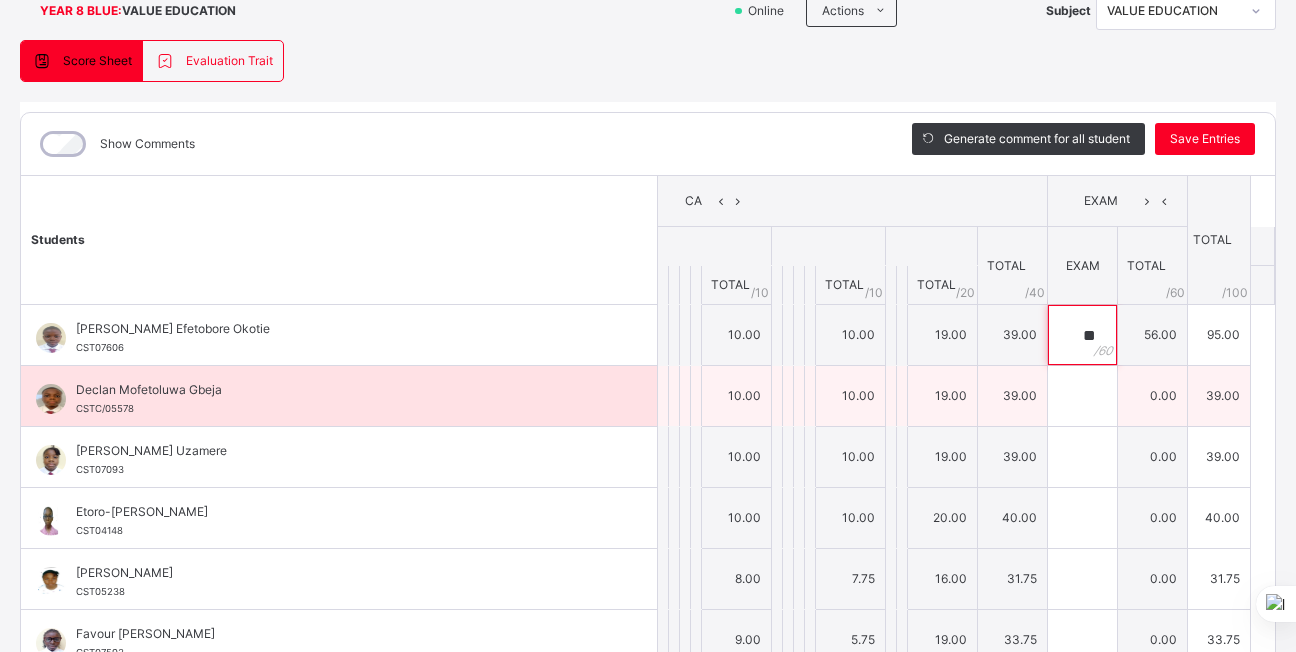 type 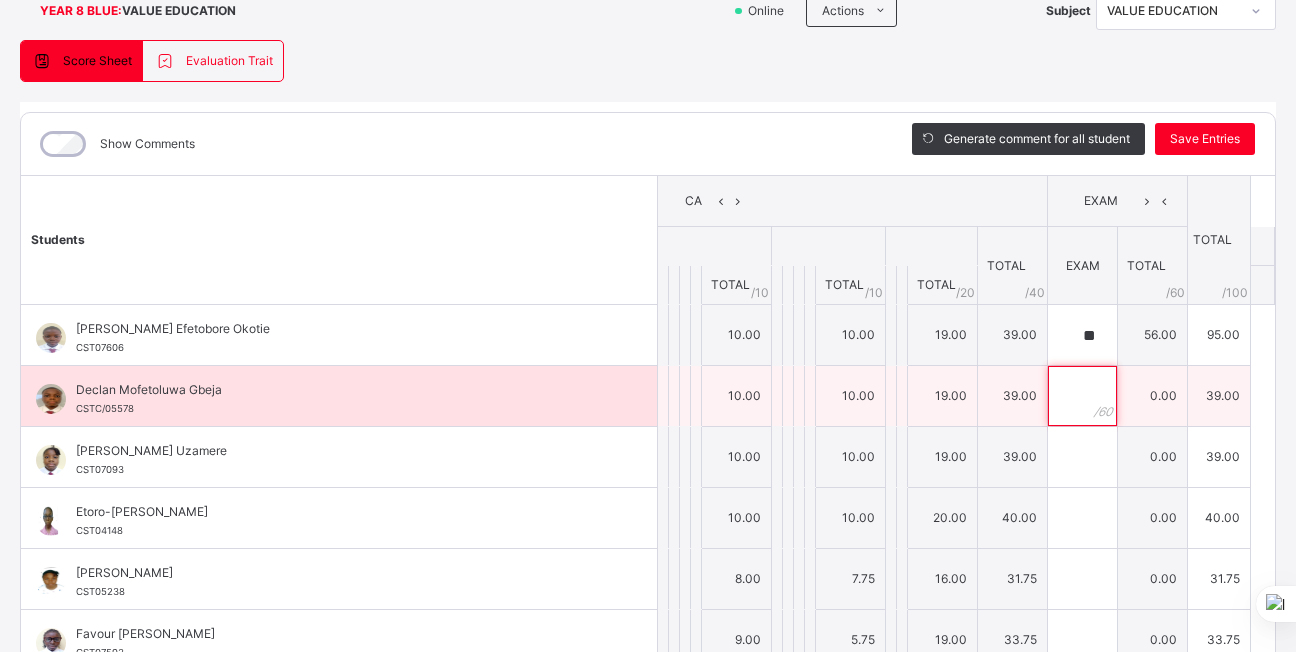 click at bounding box center (1082, 396) 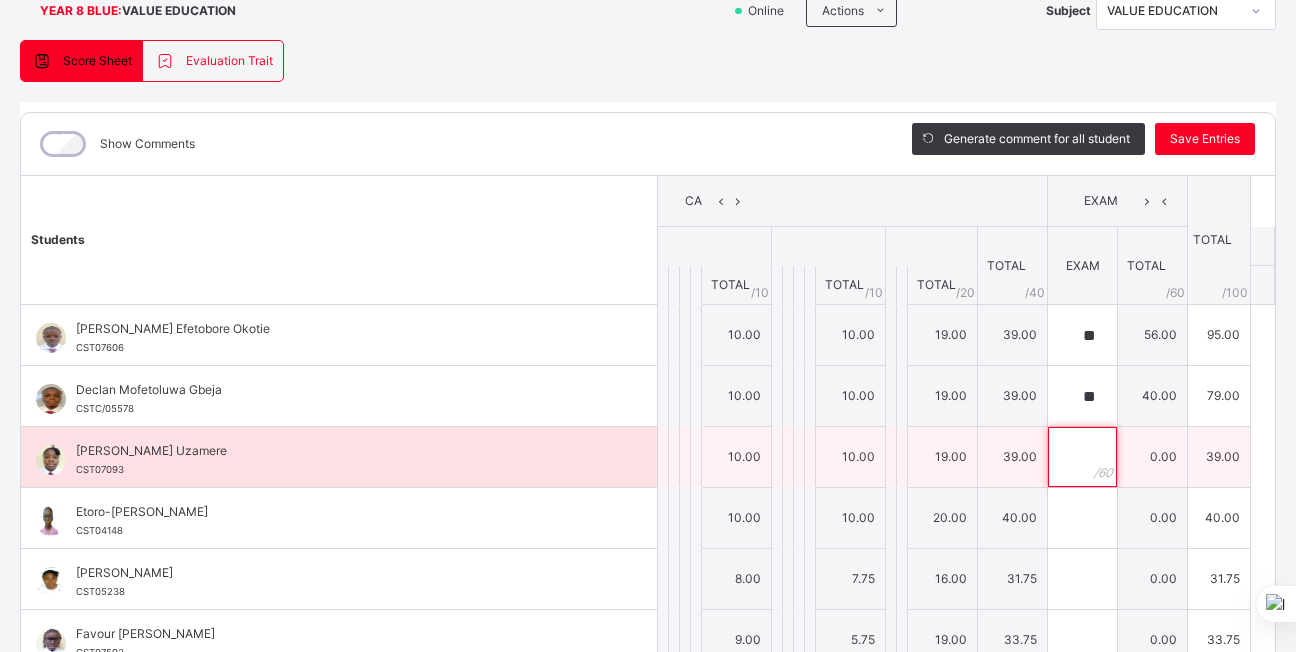 click at bounding box center (1082, 457) 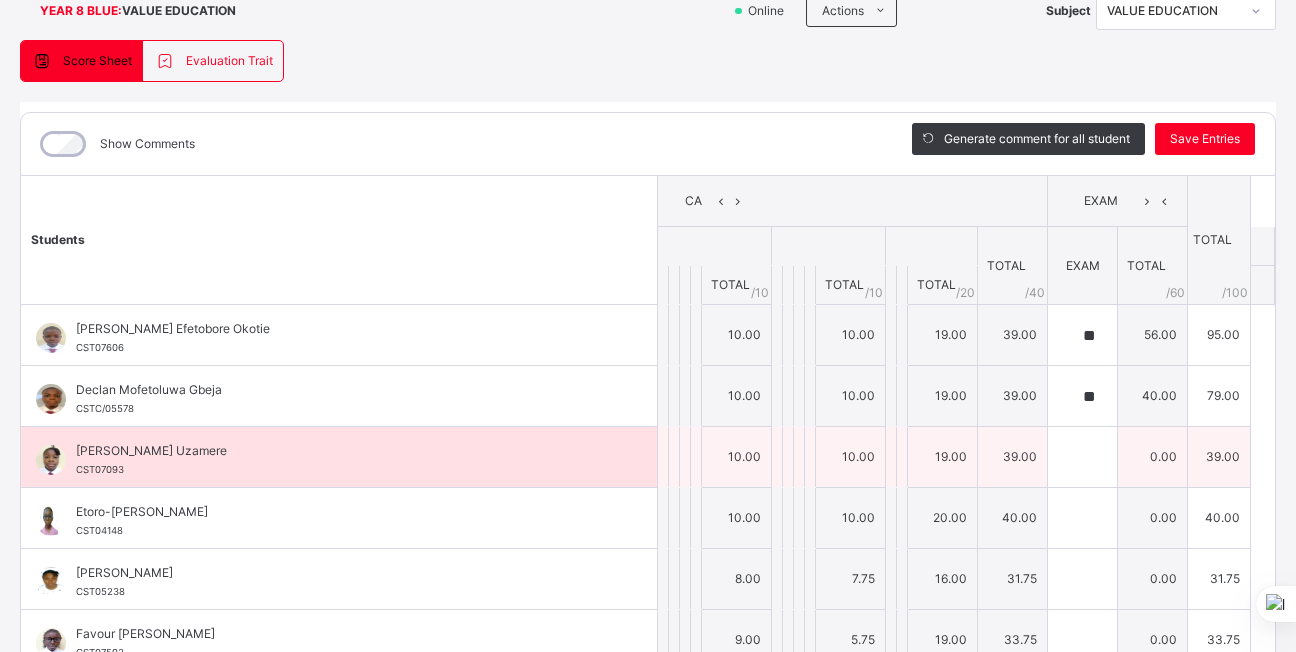 click at bounding box center (1082, 457) 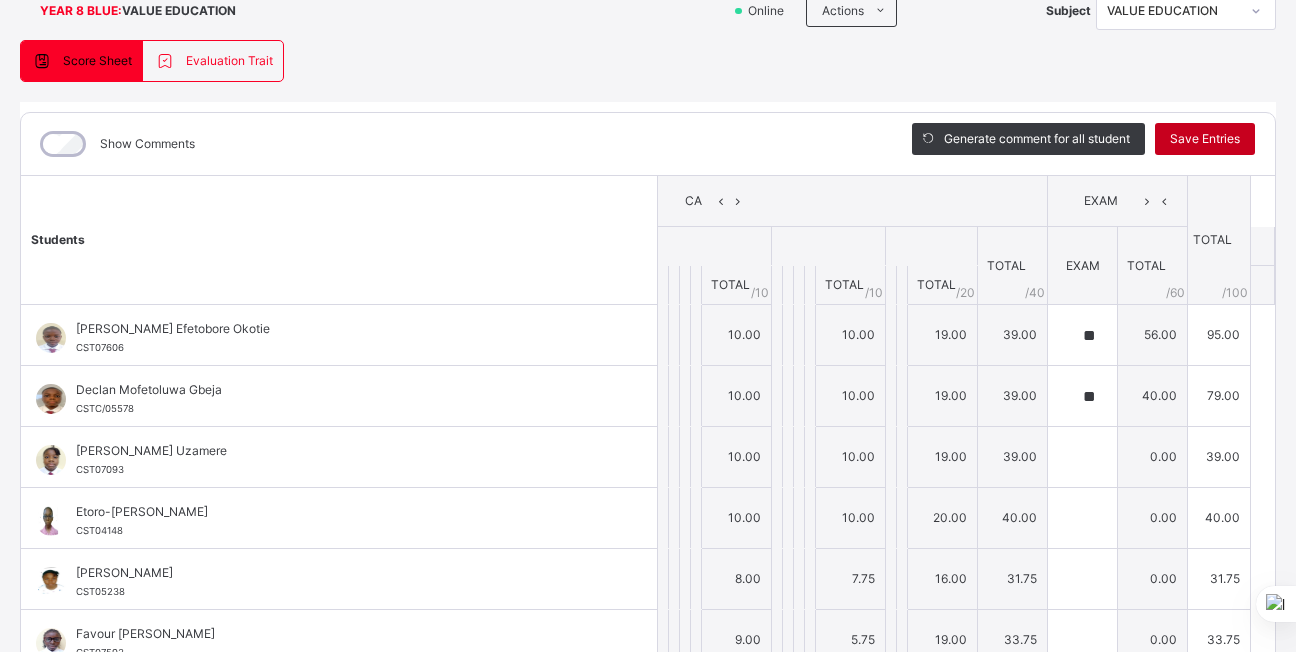 click on "Save Entries" at bounding box center (1205, 139) 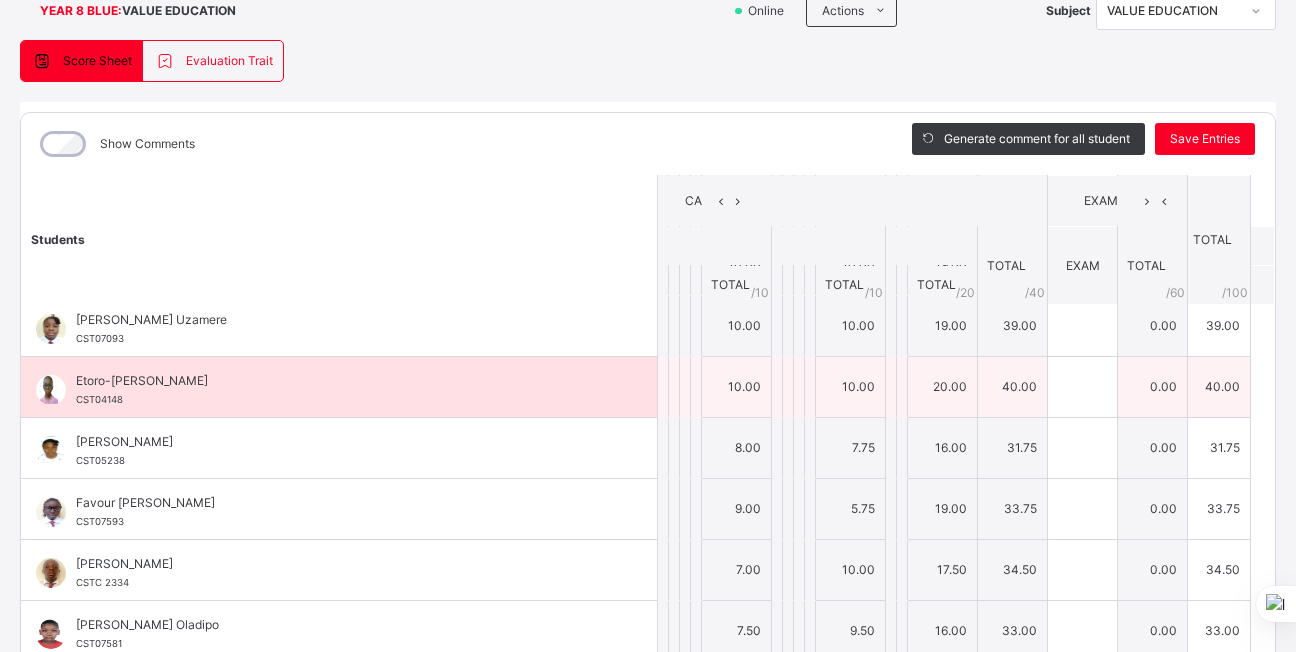 scroll, scrollTop: 0, scrollLeft: 0, axis: both 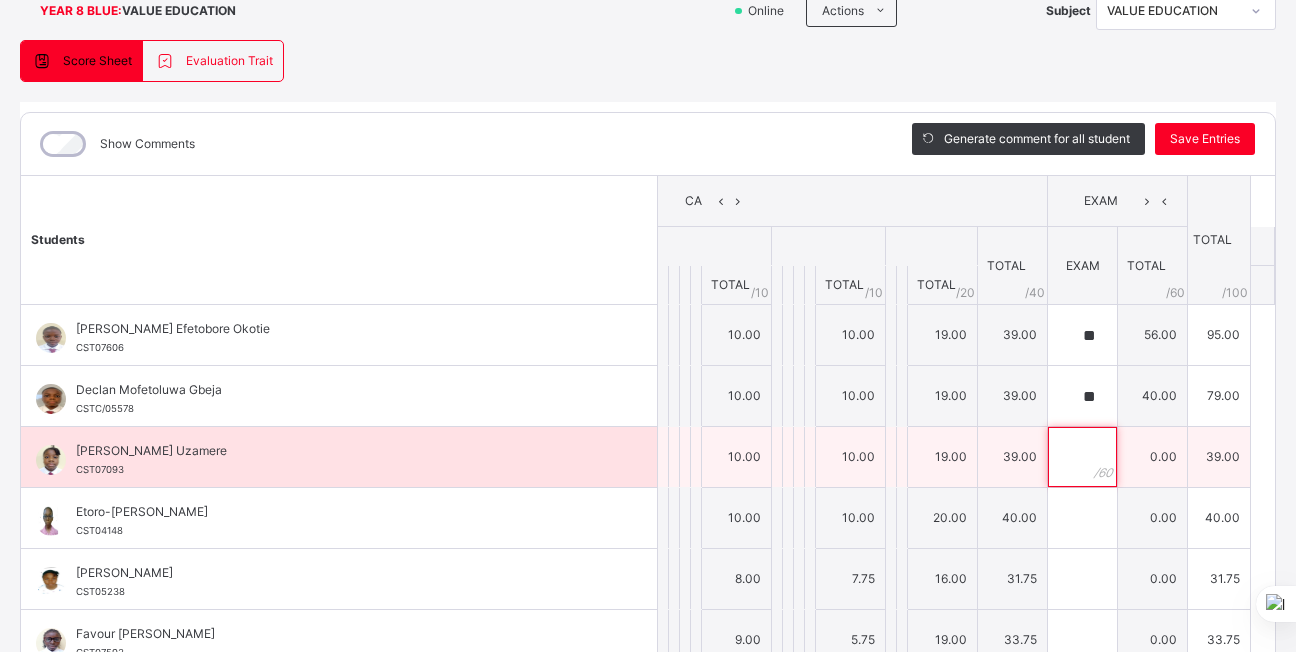 click at bounding box center (1082, 457) 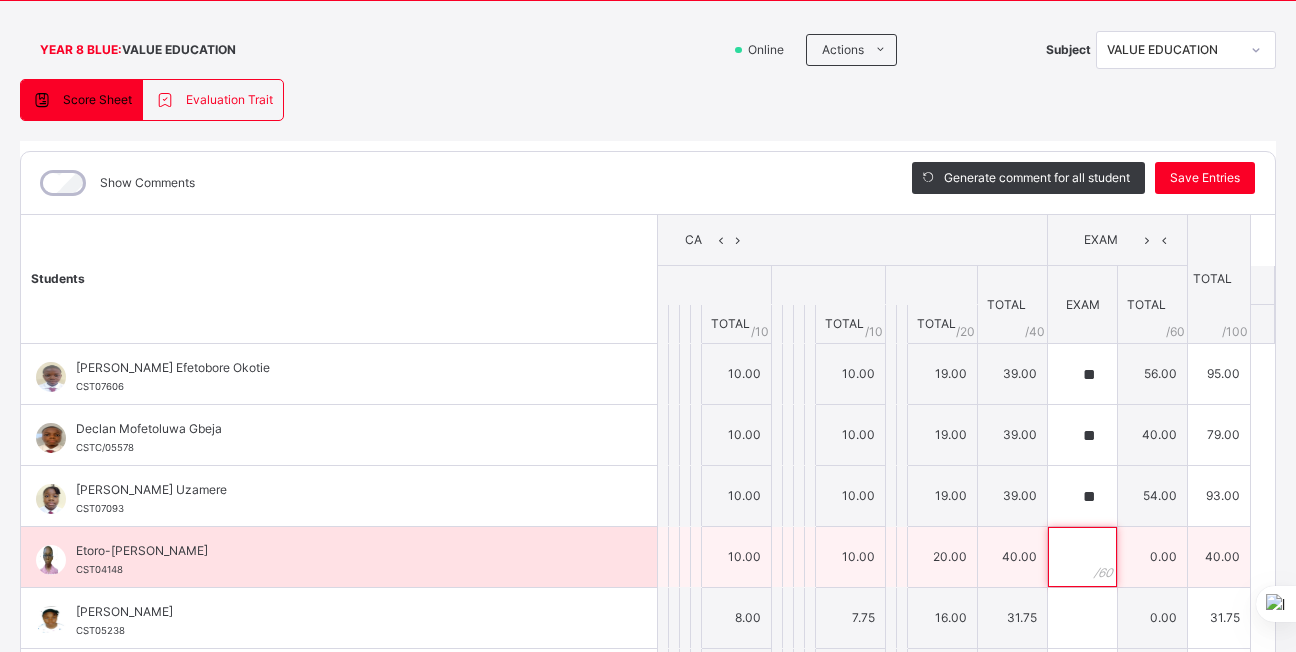 scroll, scrollTop: 100, scrollLeft: 0, axis: vertical 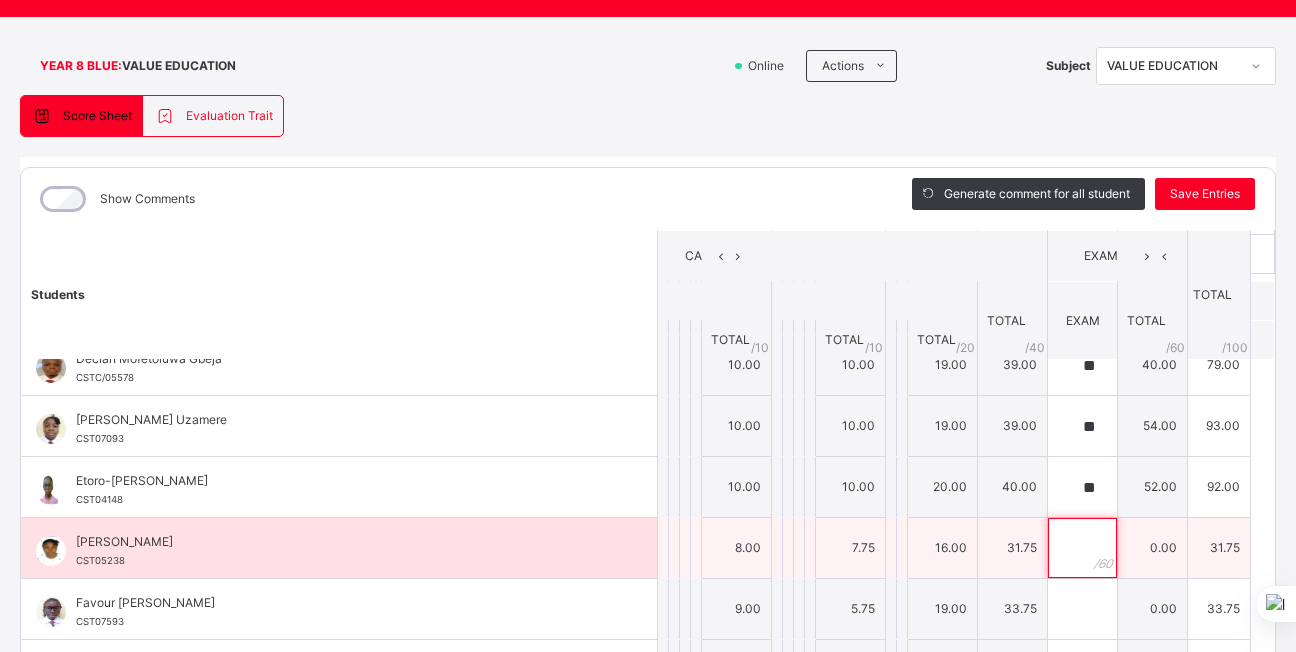 click at bounding box center (1082, 548) 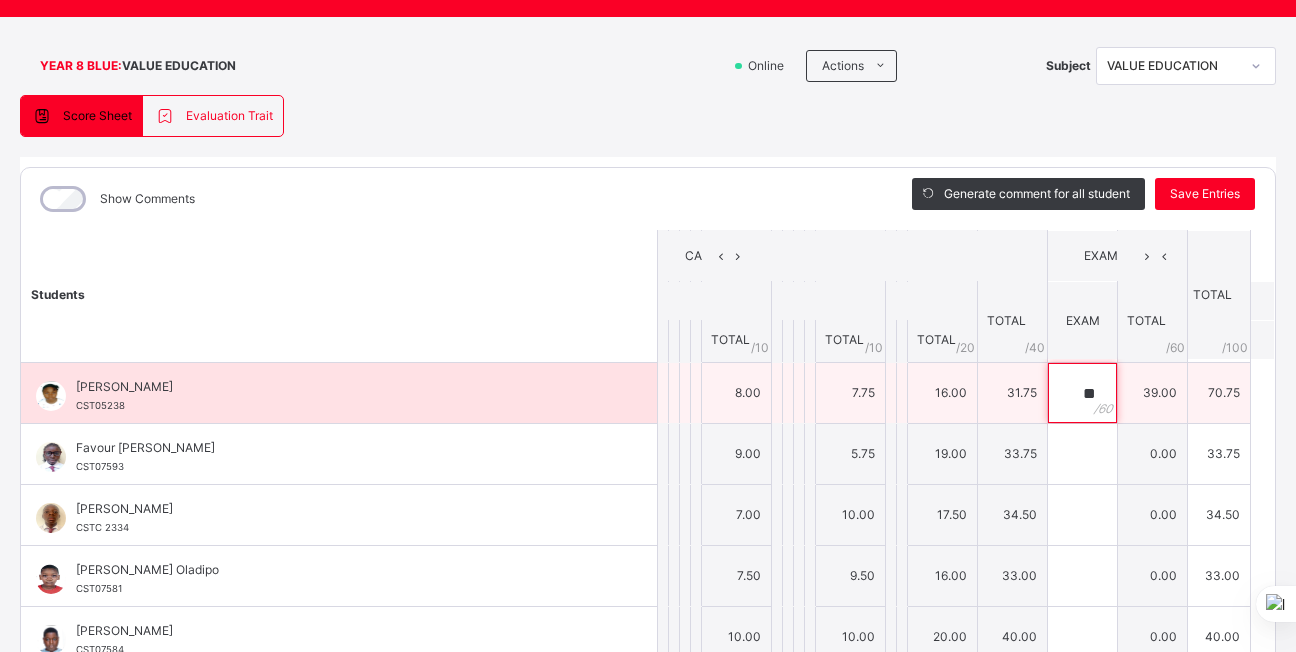 scroll, scrollTop: 242, scrollLeft: 0, axis: vertical 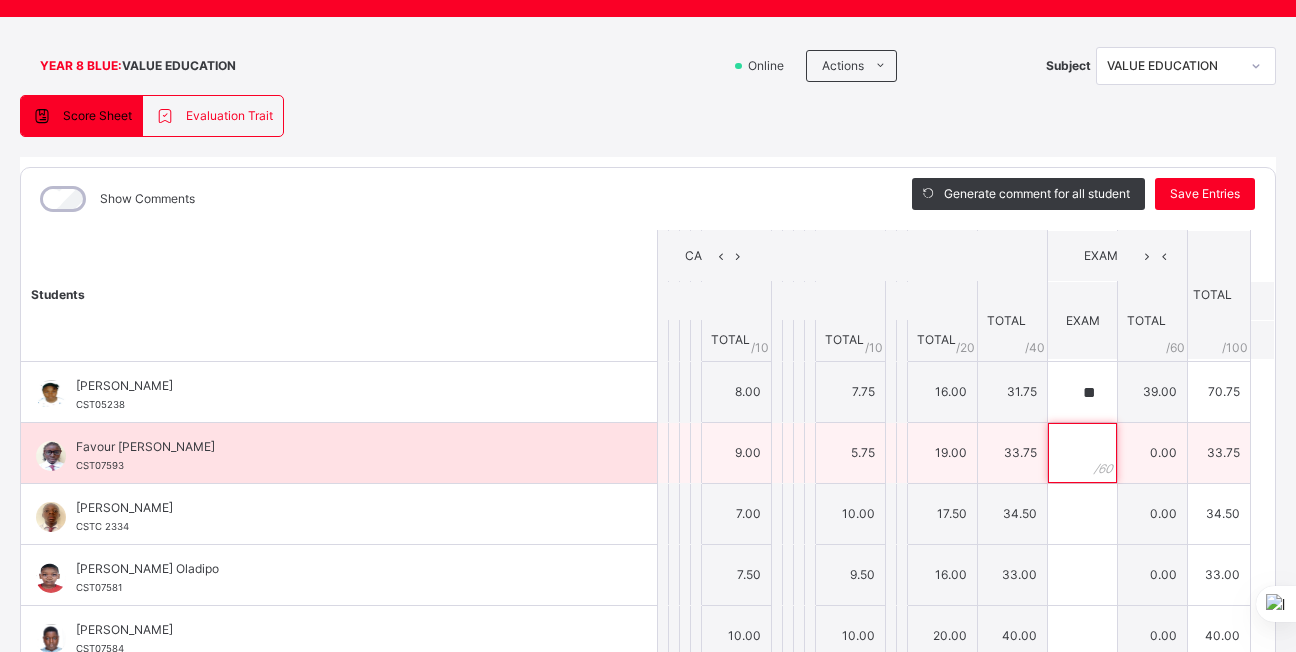 click at bounding box center [1082, 453] 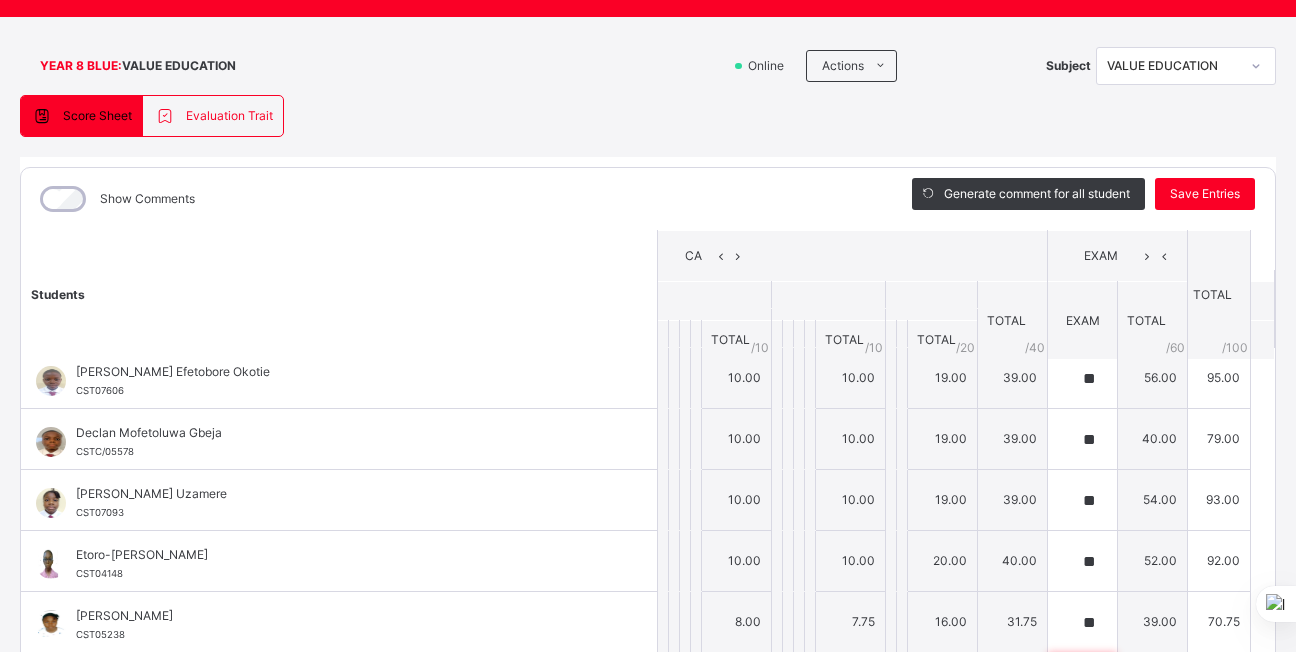 scroll, scrollTop: 0, scrollLeft: 0, axis: both 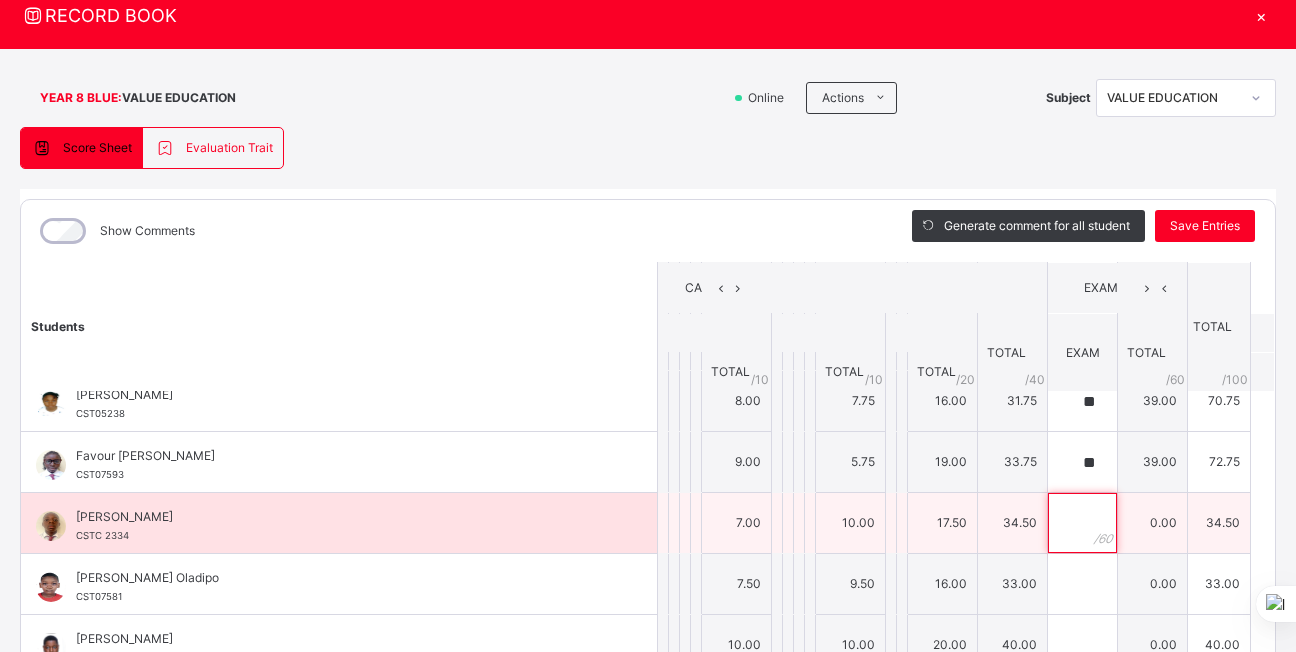 click at bounding box center [1082, 523] 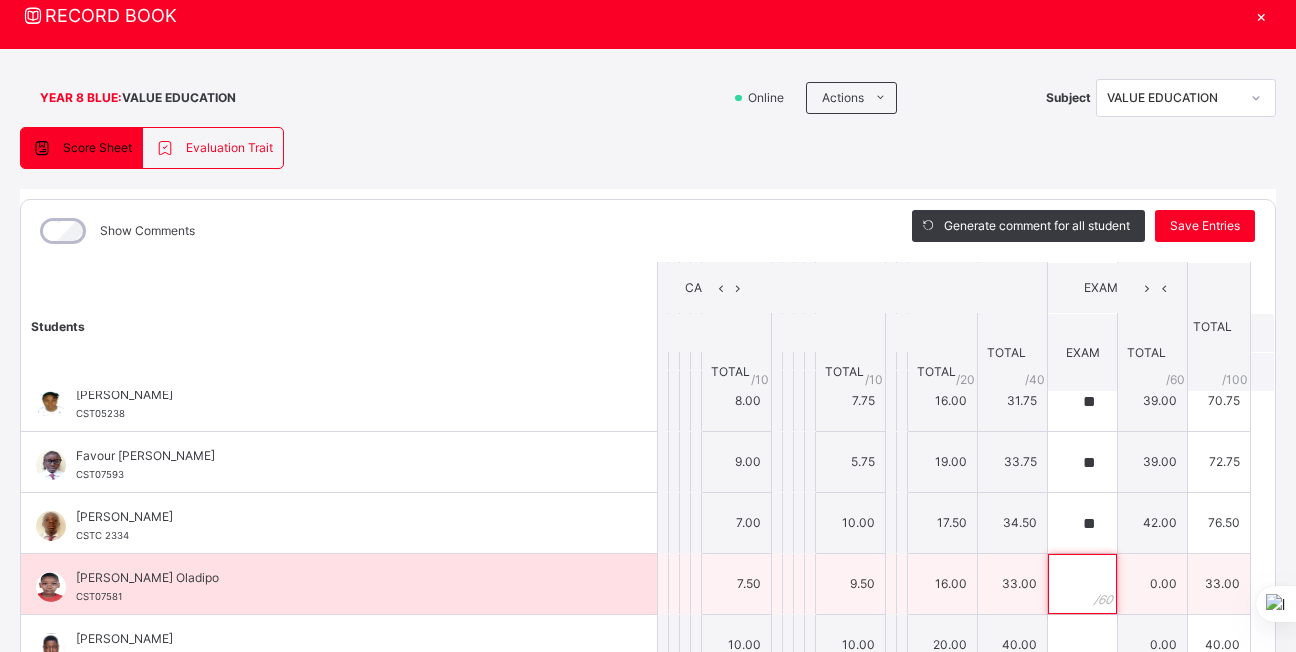 click at bounding box center (1082, 584) 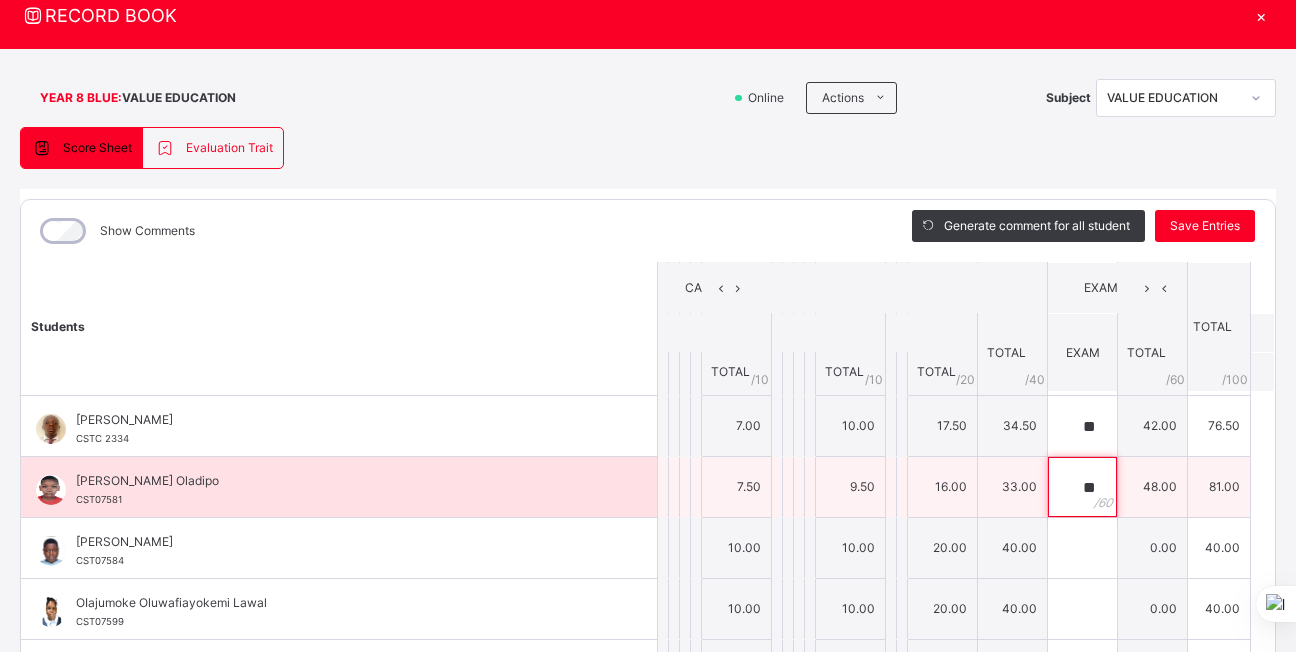 scroll, scrollTop: 339, scrollLeft: 0, axis: vertical 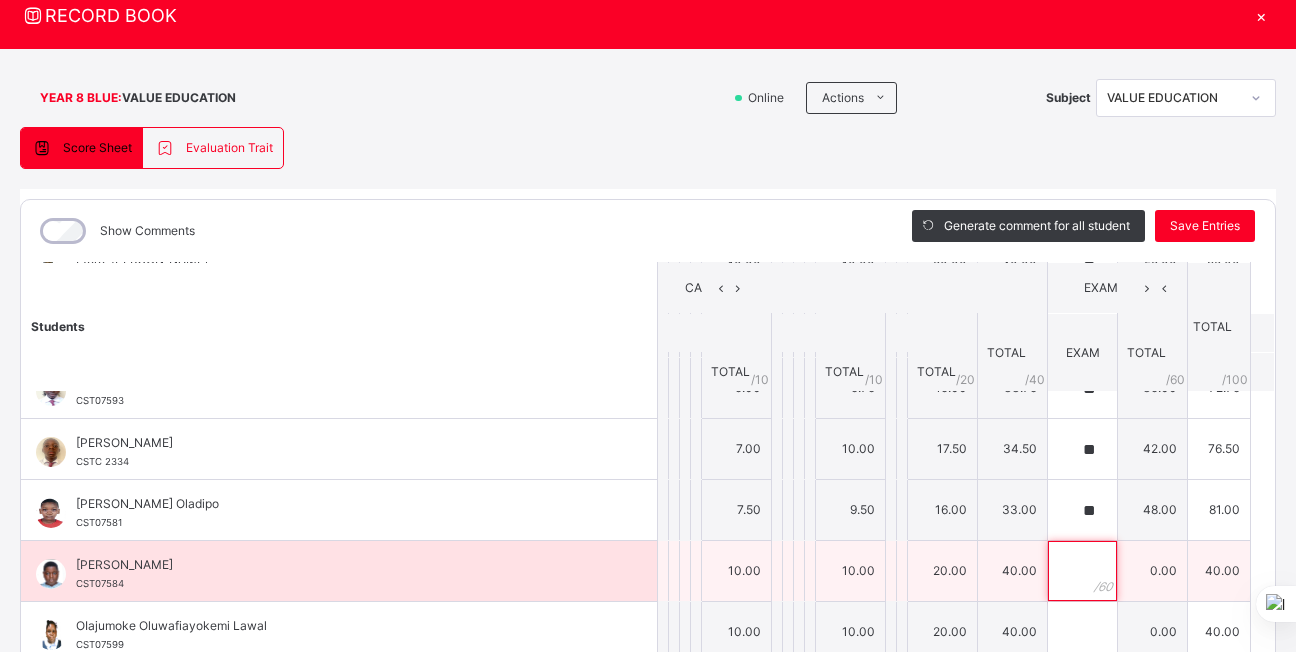 click at bounding box center [1082, 571] 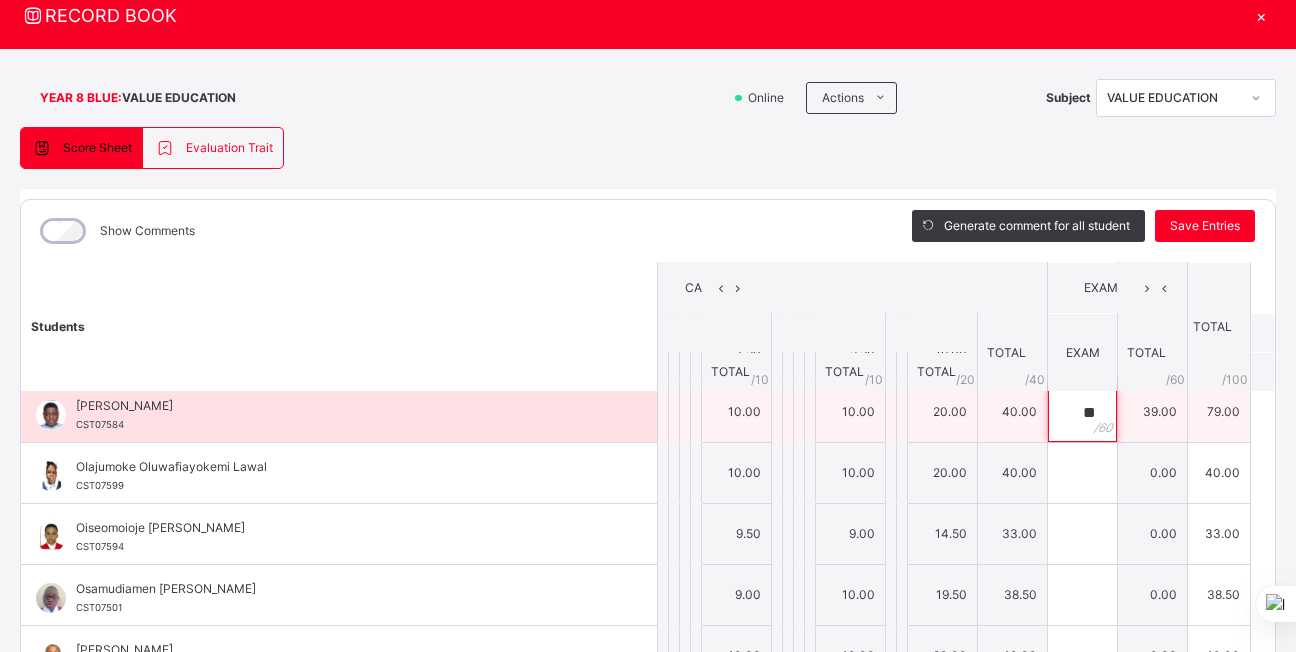 scroll, scrollTop: 499, scrollLeft: 0, axis: vertical 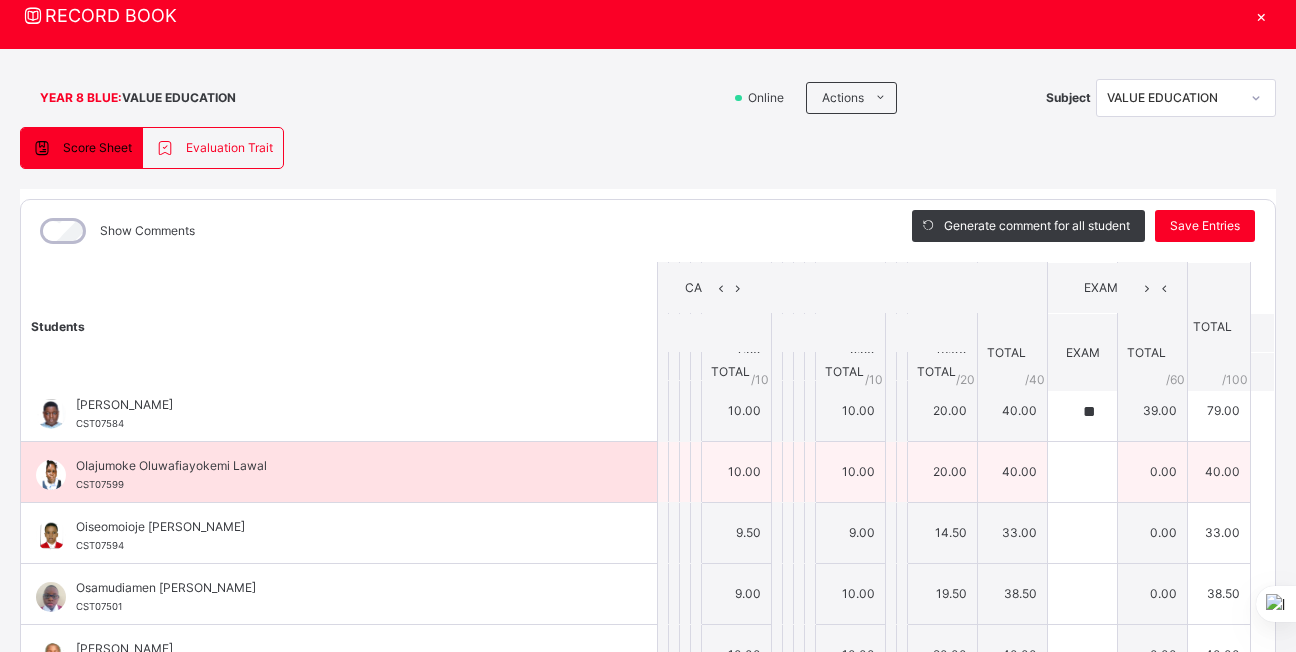 click at bounding box center (1082, 472) 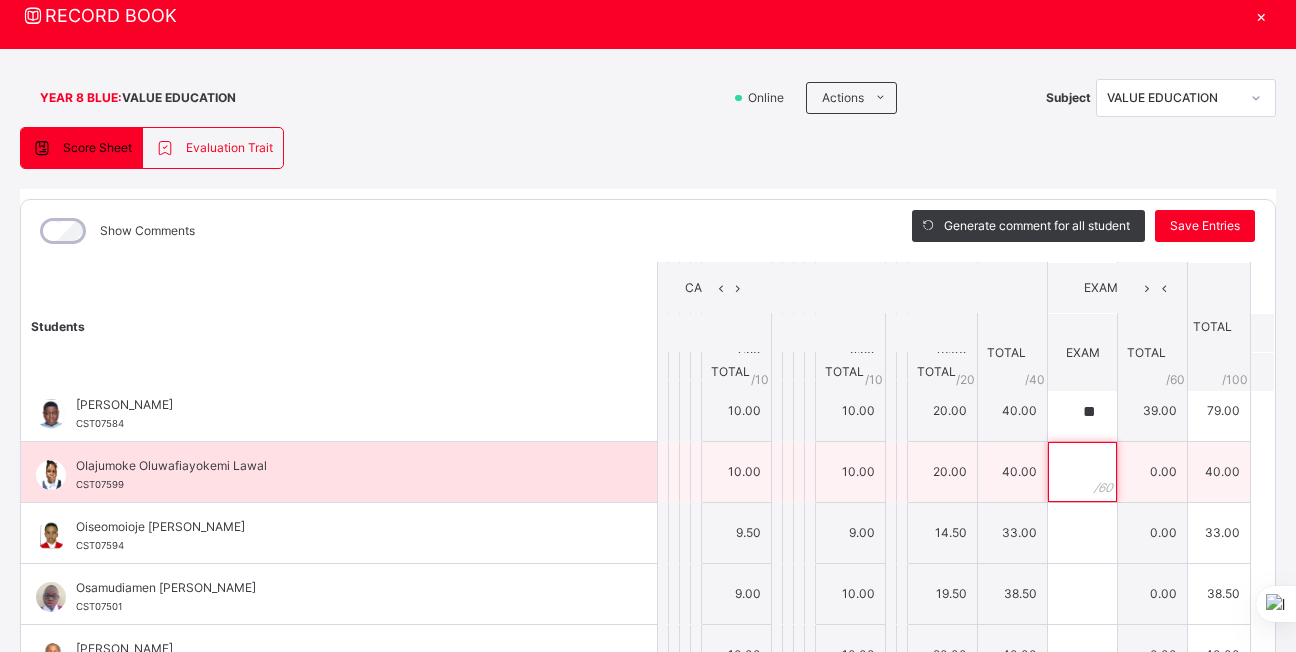 click at bounding box center [1082, 472] 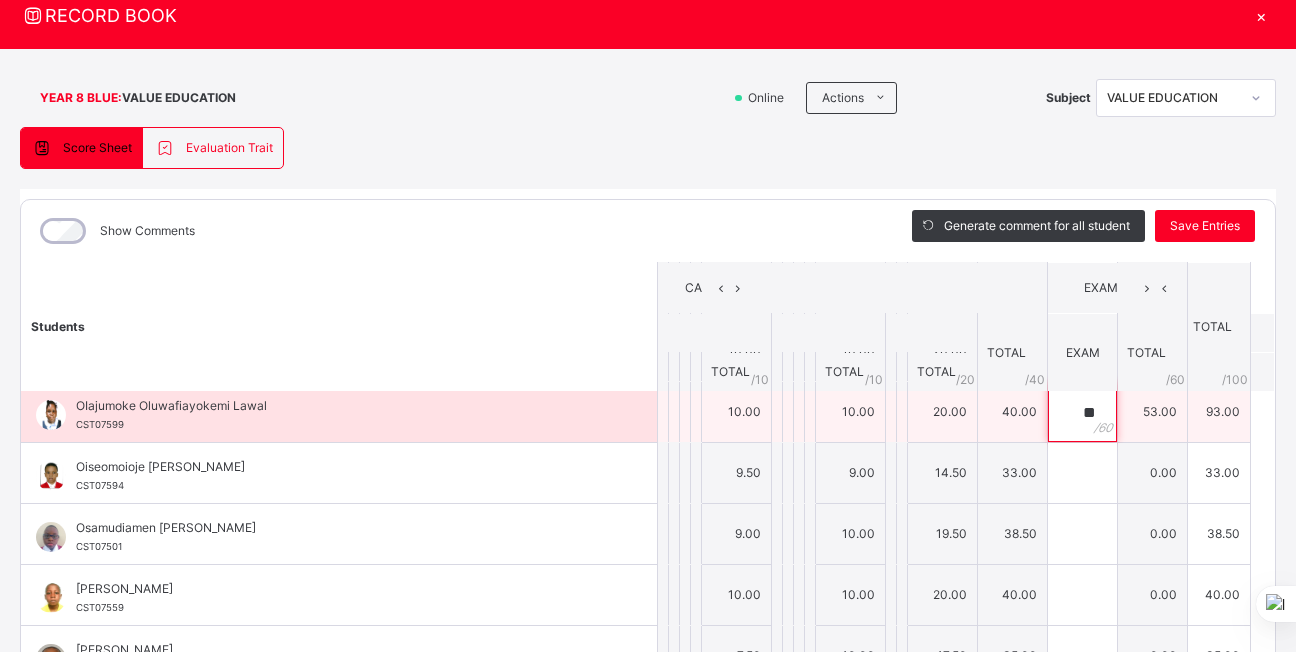scroll, scrollTop: 563, scrollLeft: 0, axis: vertical 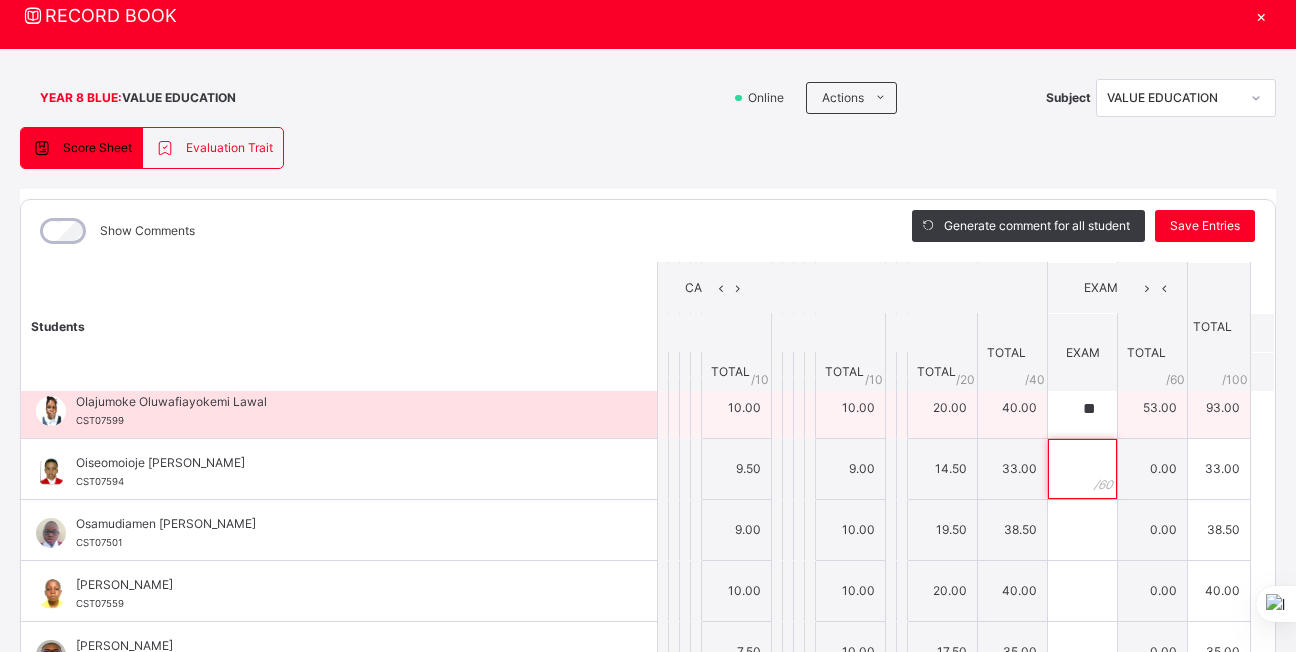 click at bounding box center [1082, 469] 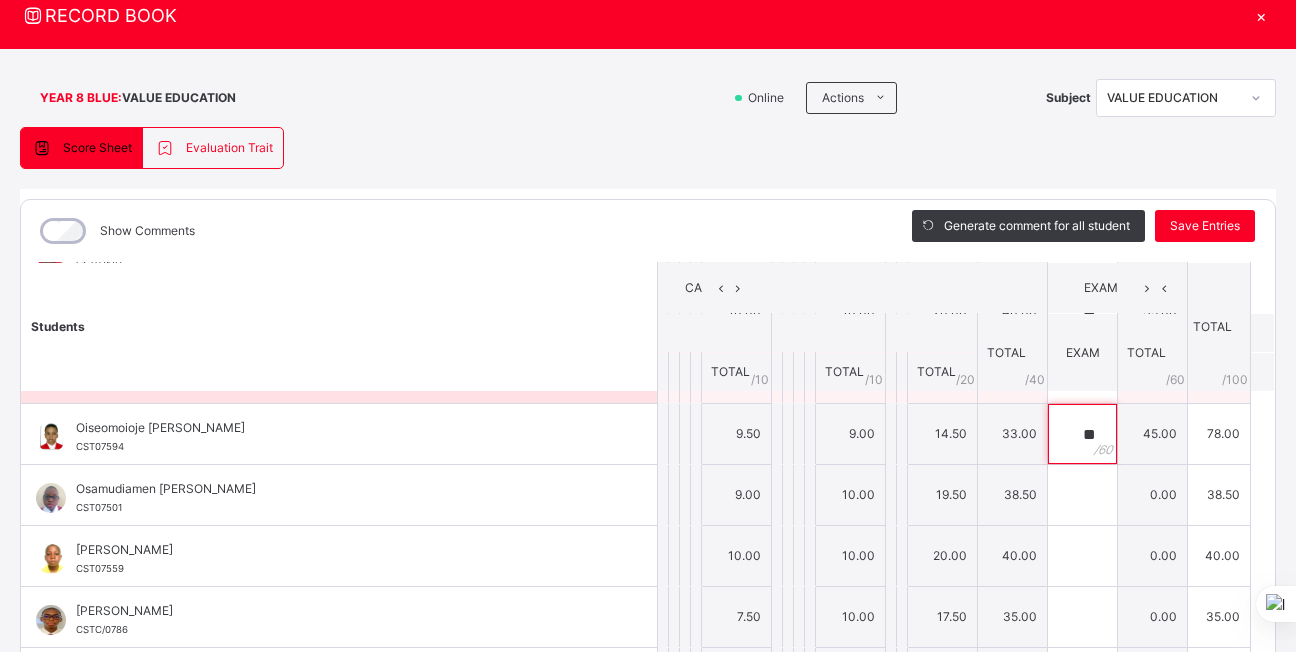 scroll, scrollTop: 610, scrollLeft: 0, axis: vertical 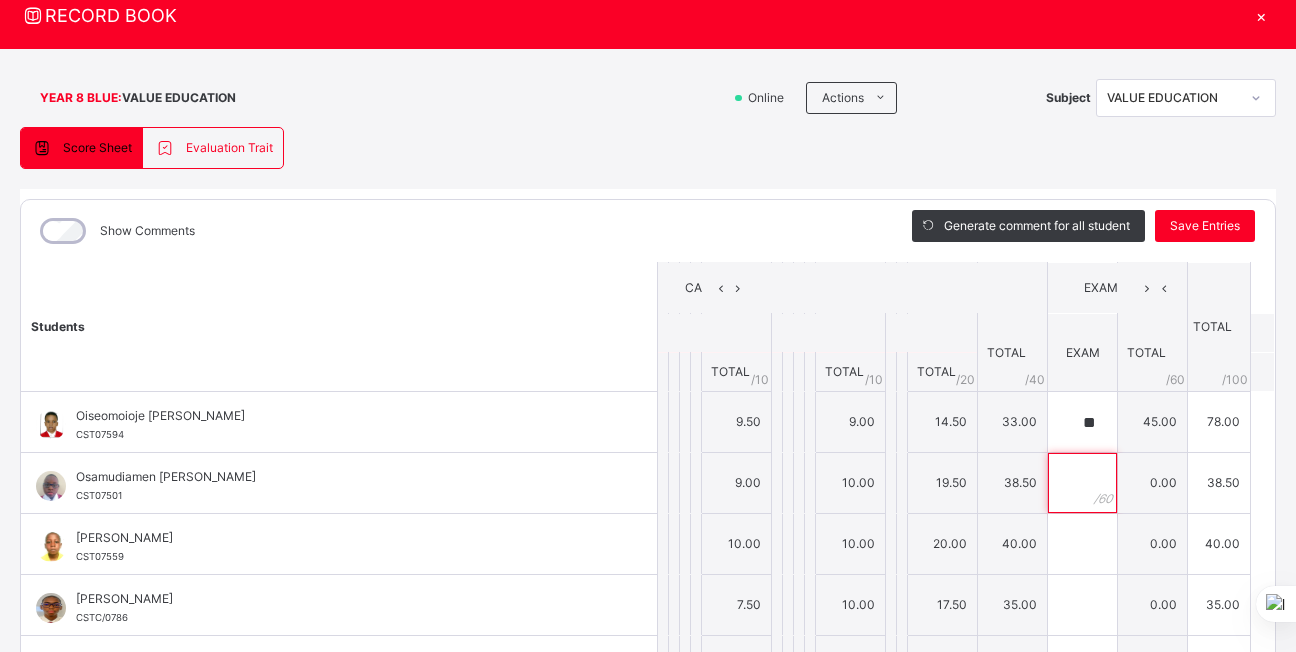 click at bounding box center (1082, 483) 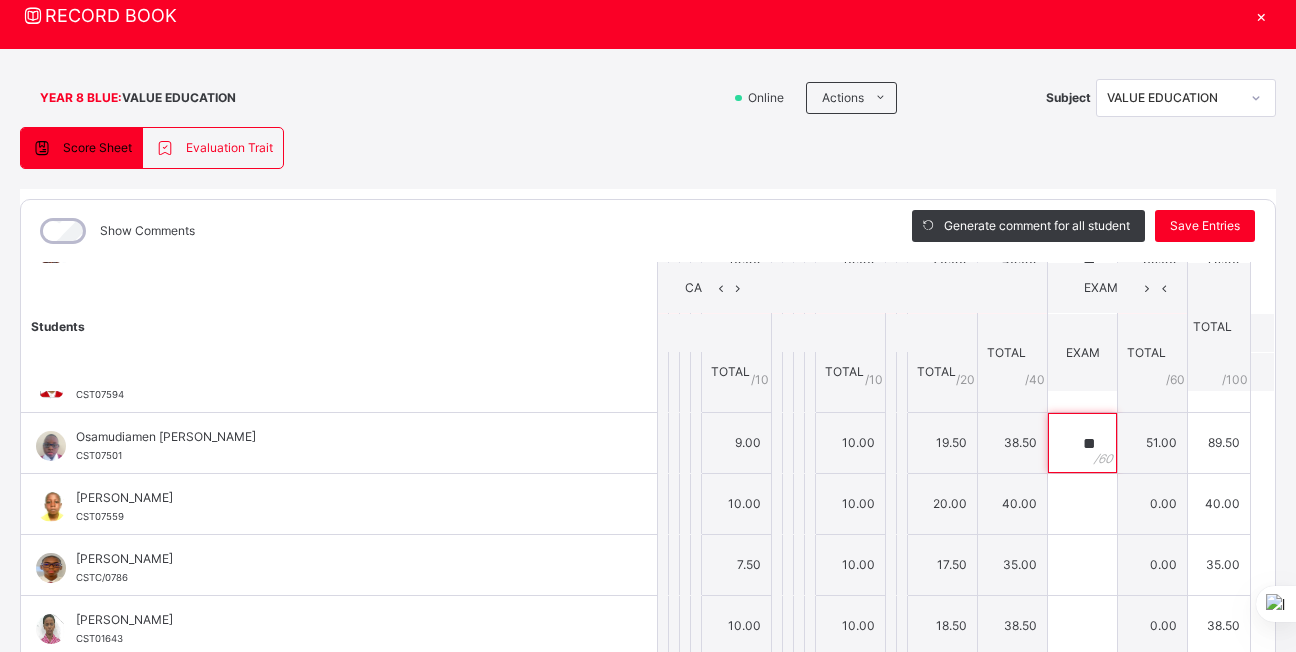 scroll, scrollTop: 651, scrollLeft: 0, axis: vertical 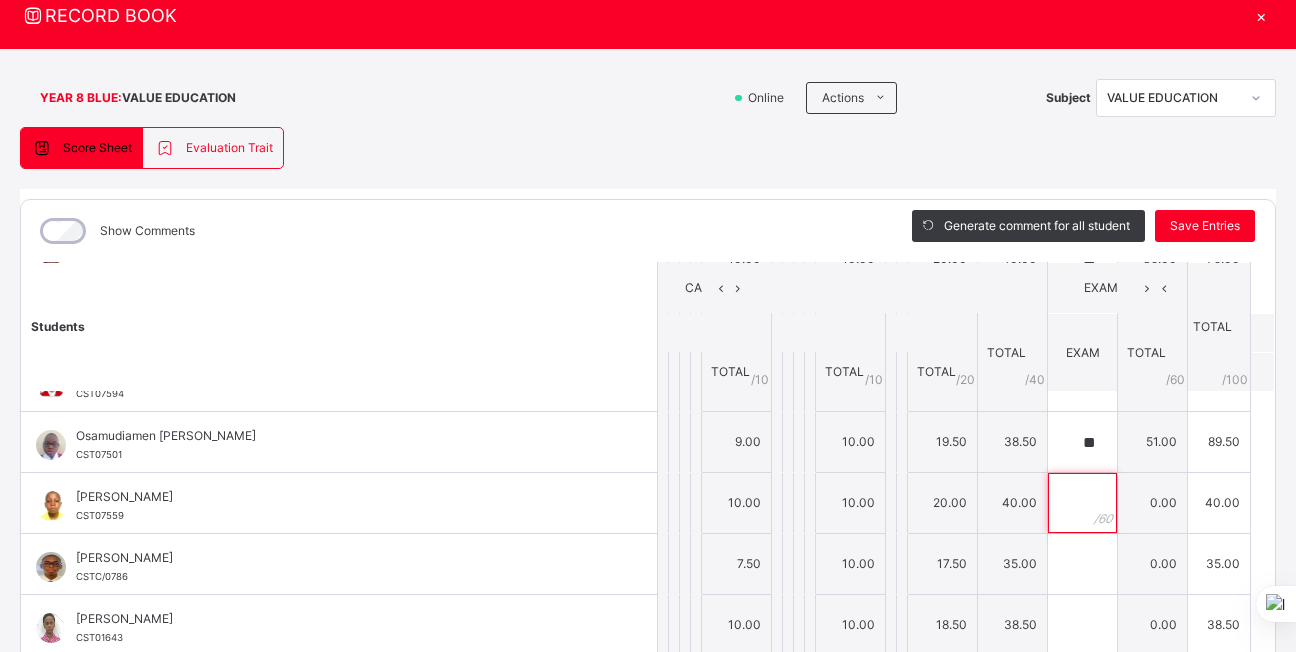 click at bounding box center (1082, 503) 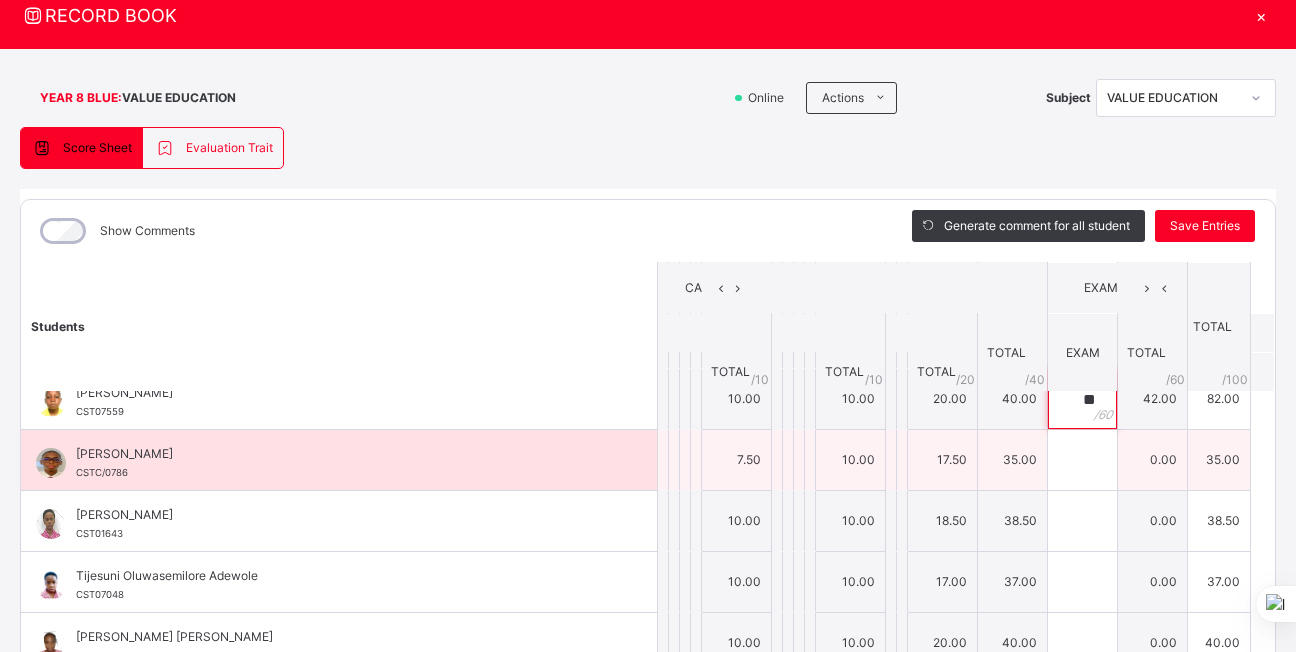 scroll, scrollTop: 746, scrollLeft: 0, axis: vertical 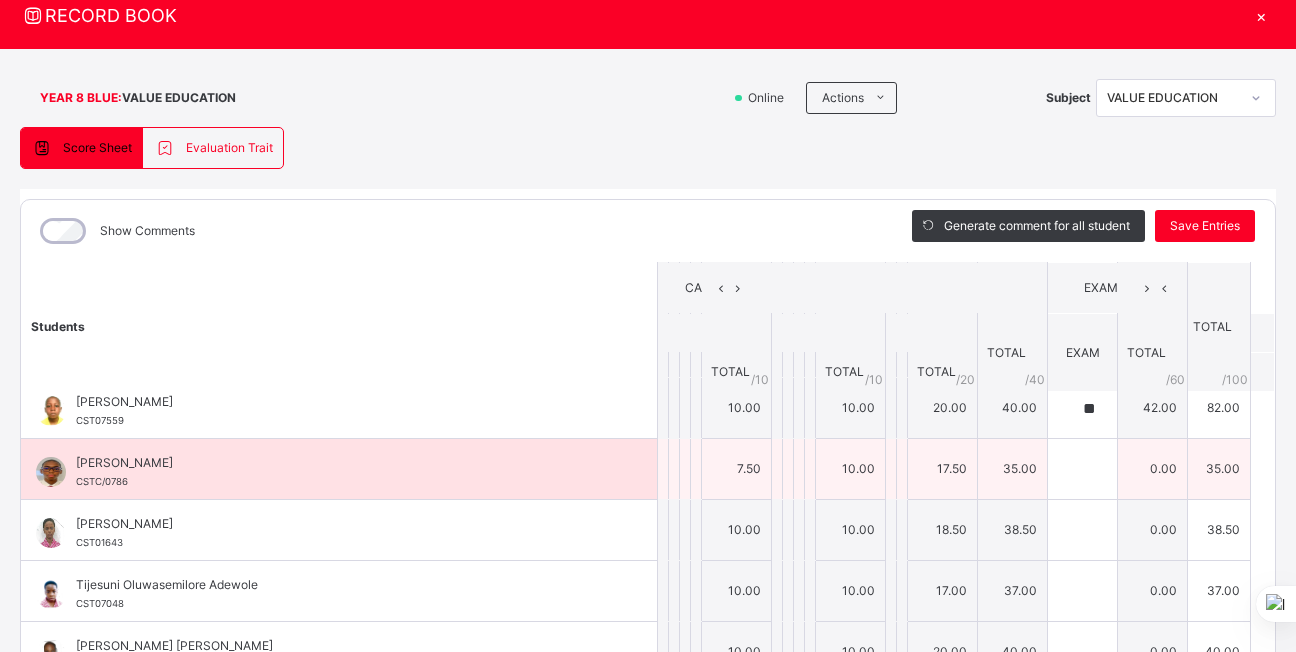 click on "0.00" at bounding box center (1153, 469) 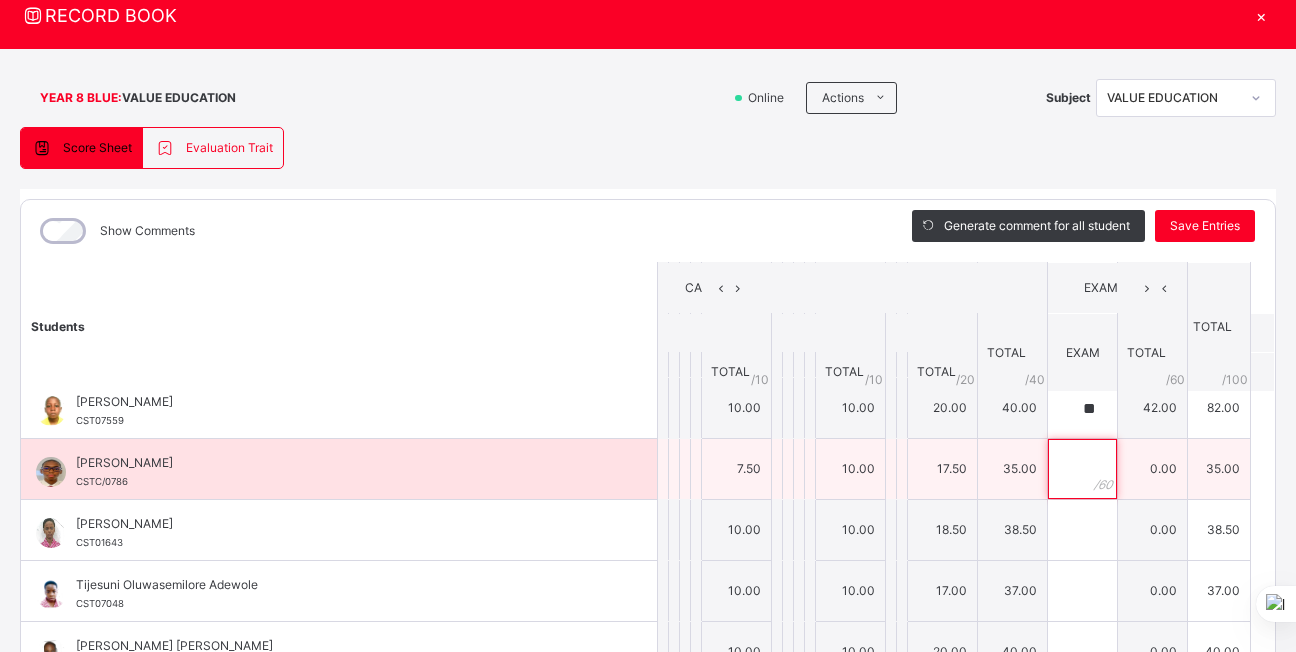 click at bounding box center [1082, 469] 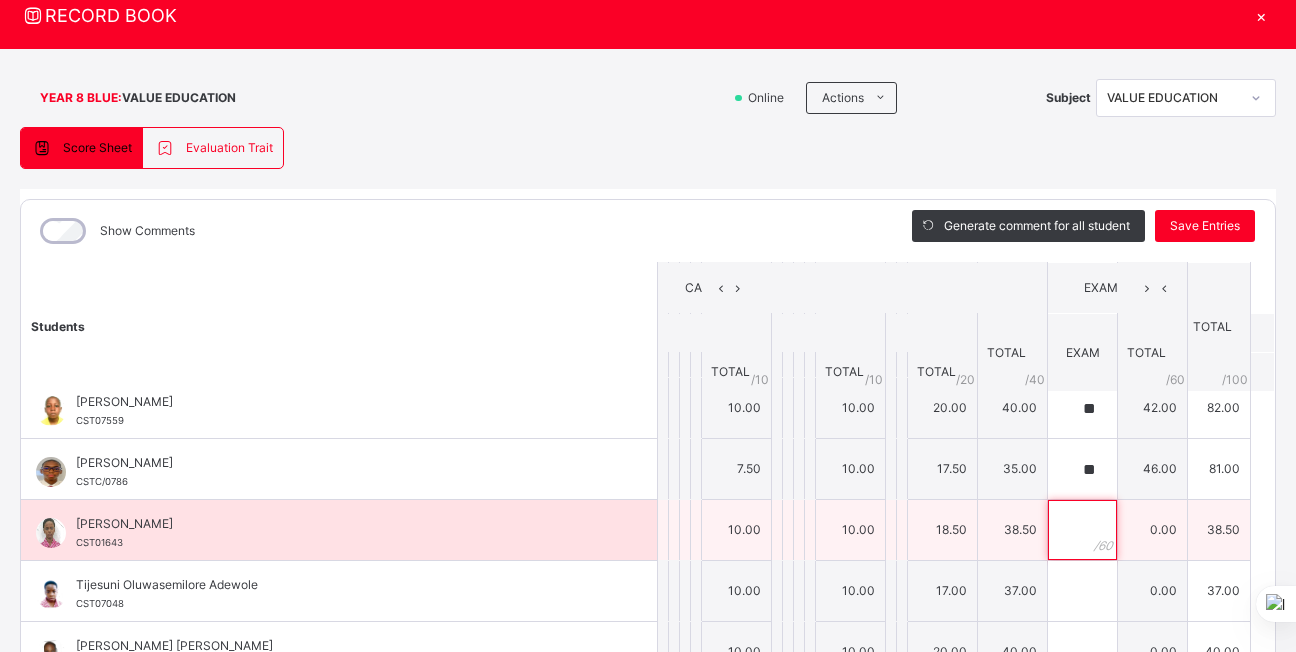 click at bounding box center (1082, 530) 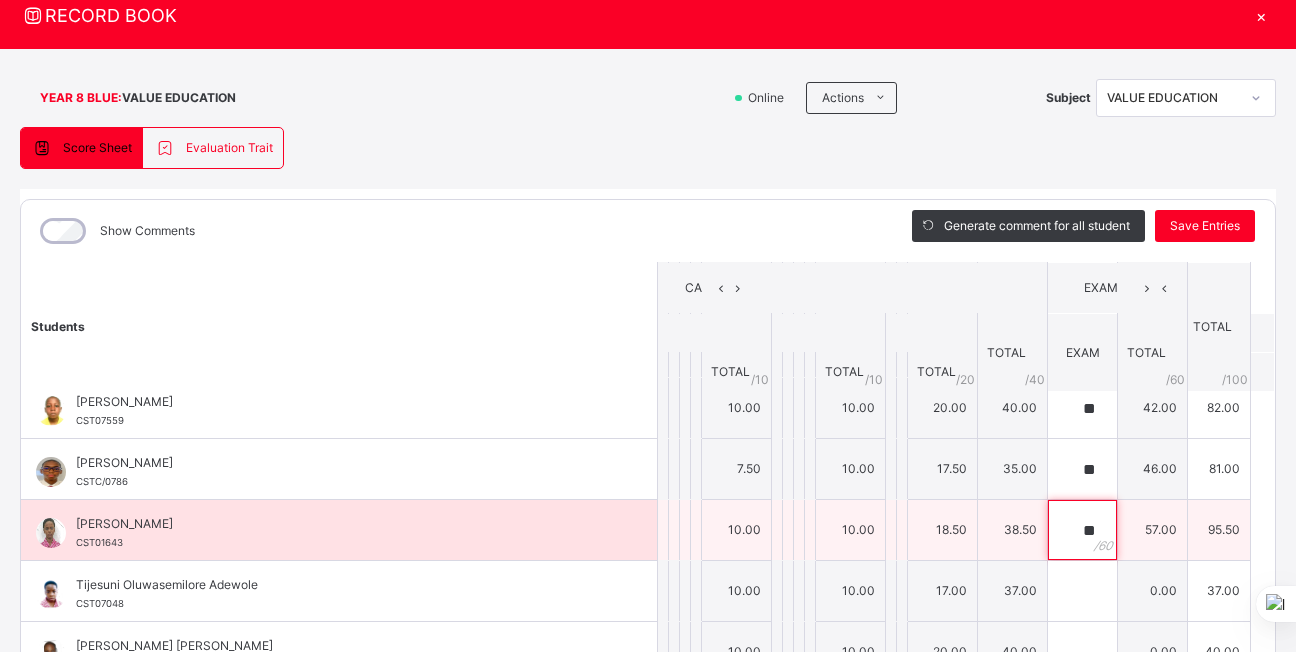 scroll, scrollTop: 850, scrollLeft: 0, axis: vertical 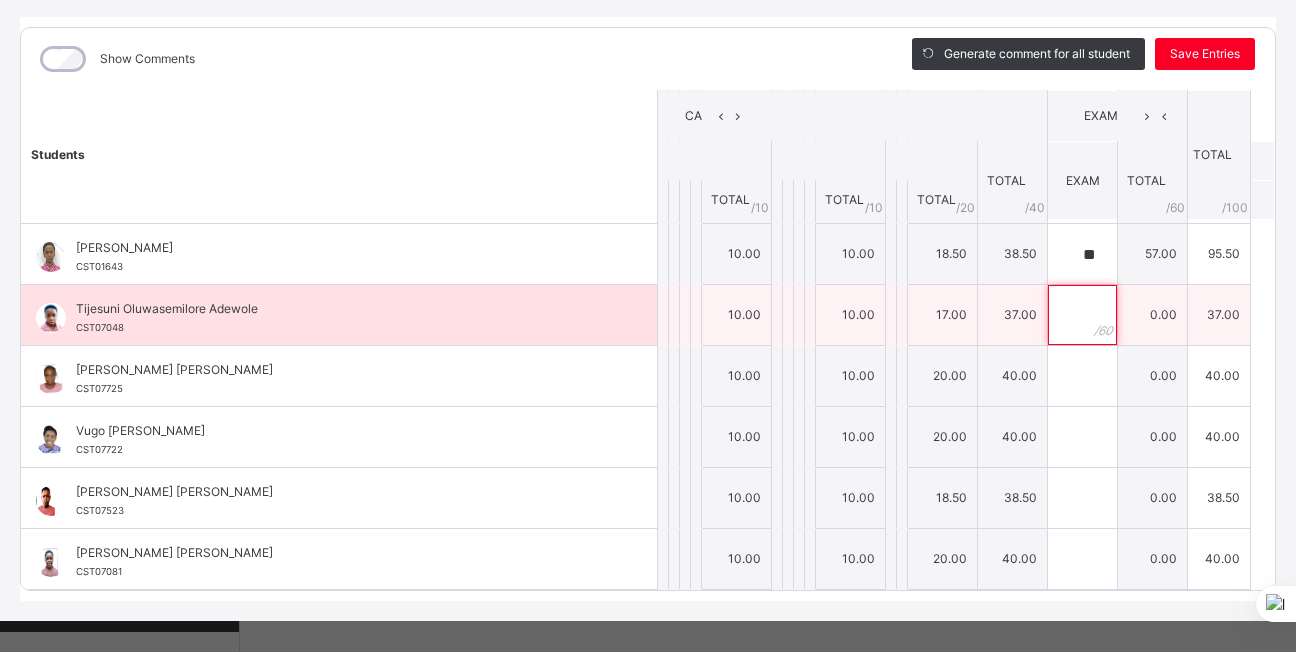 click at bounding box center (1082, 315) 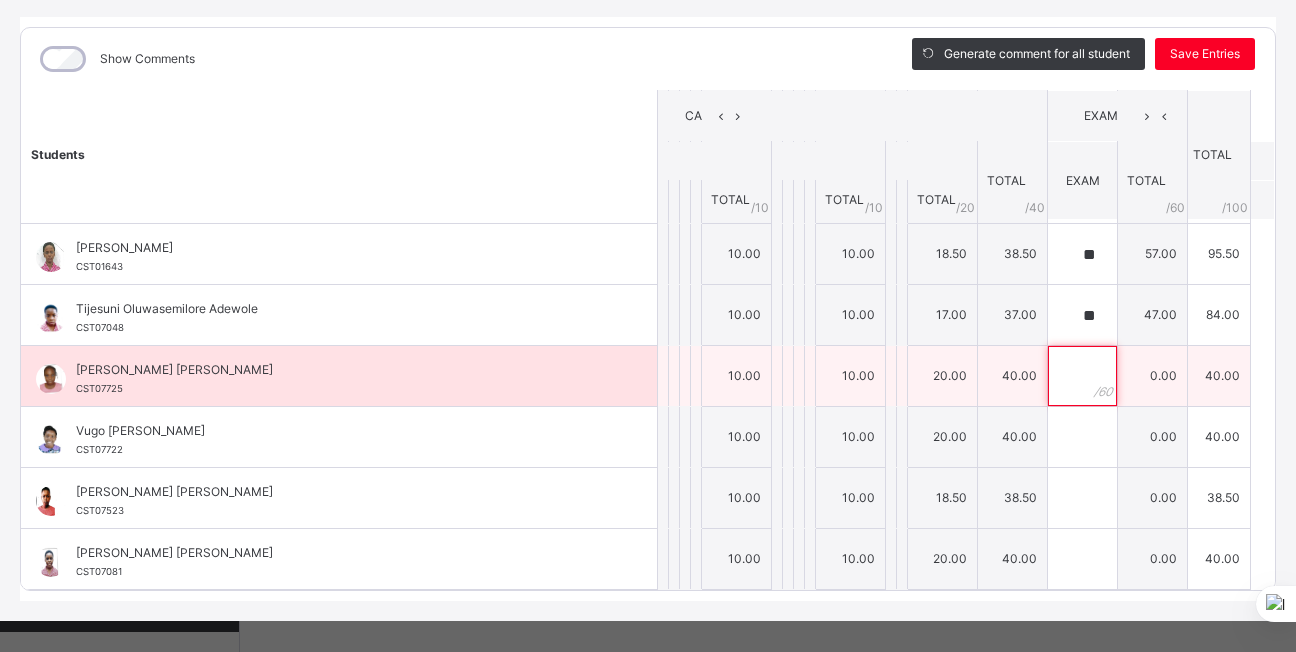 click at bounding box center (1082, 376) 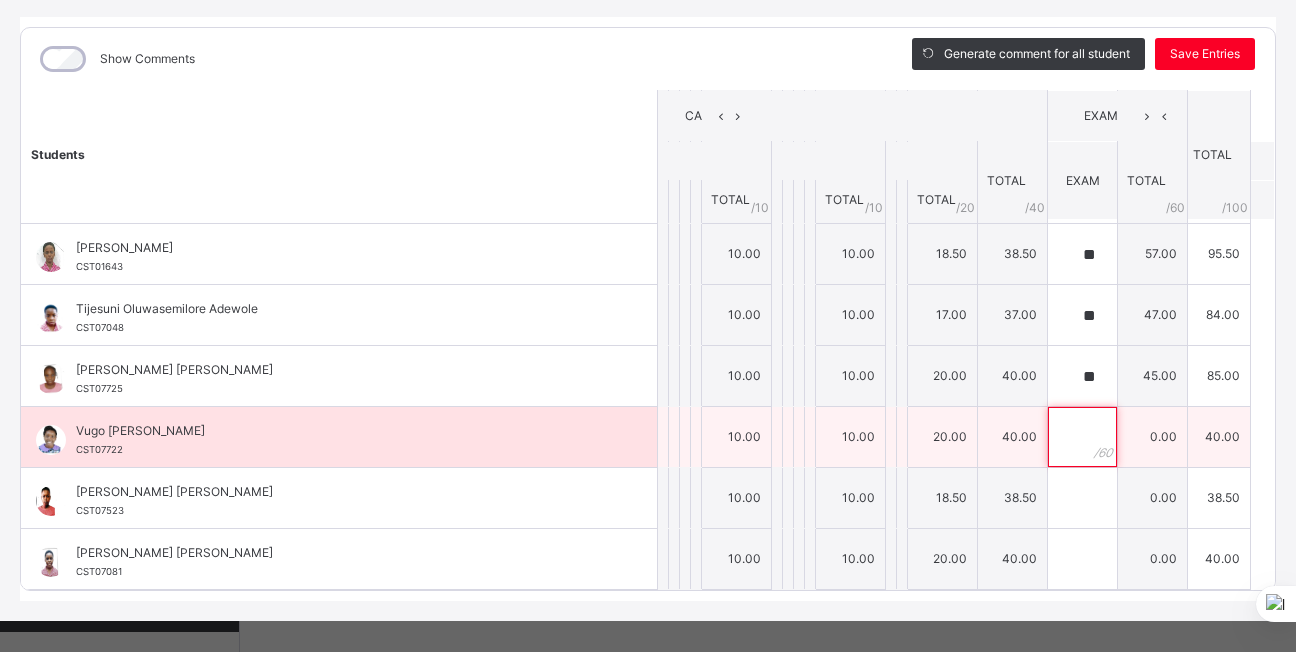 click at bounding box center (1082, 437) 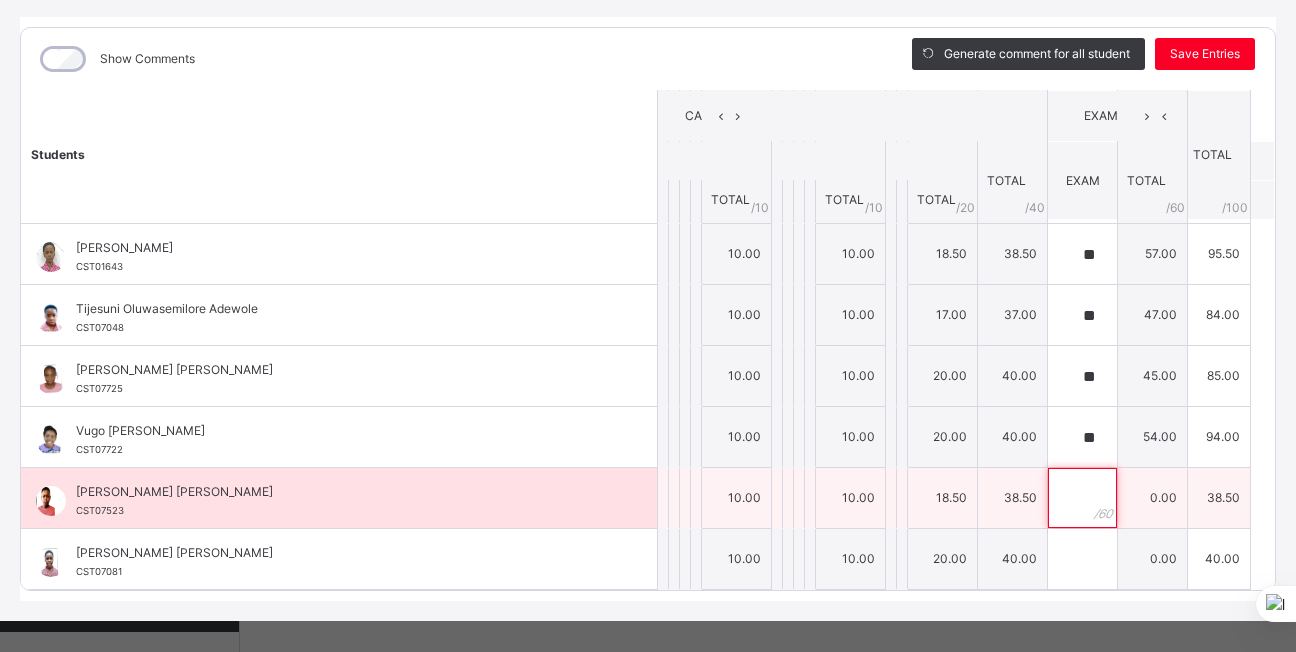 click at bounding box center (1082, 498) 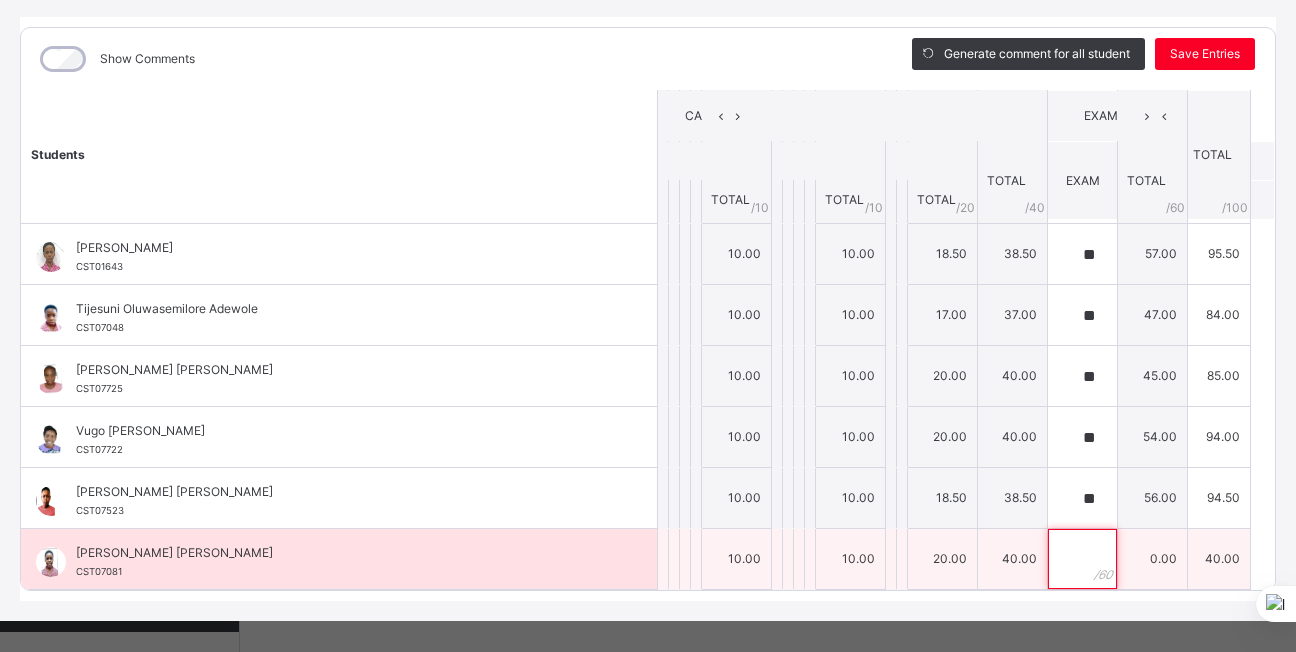 click at bounding box center (1082, 559) 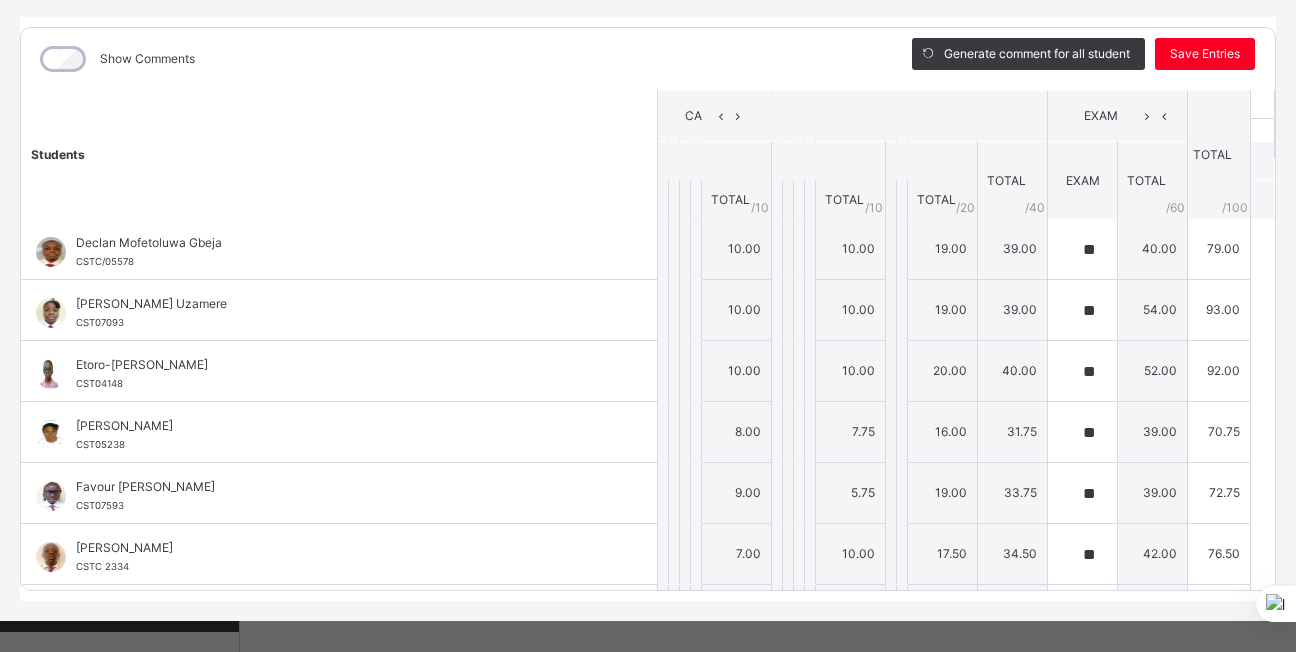 scroll, scrollTop: 0, scrollLeft: 0, axis: both 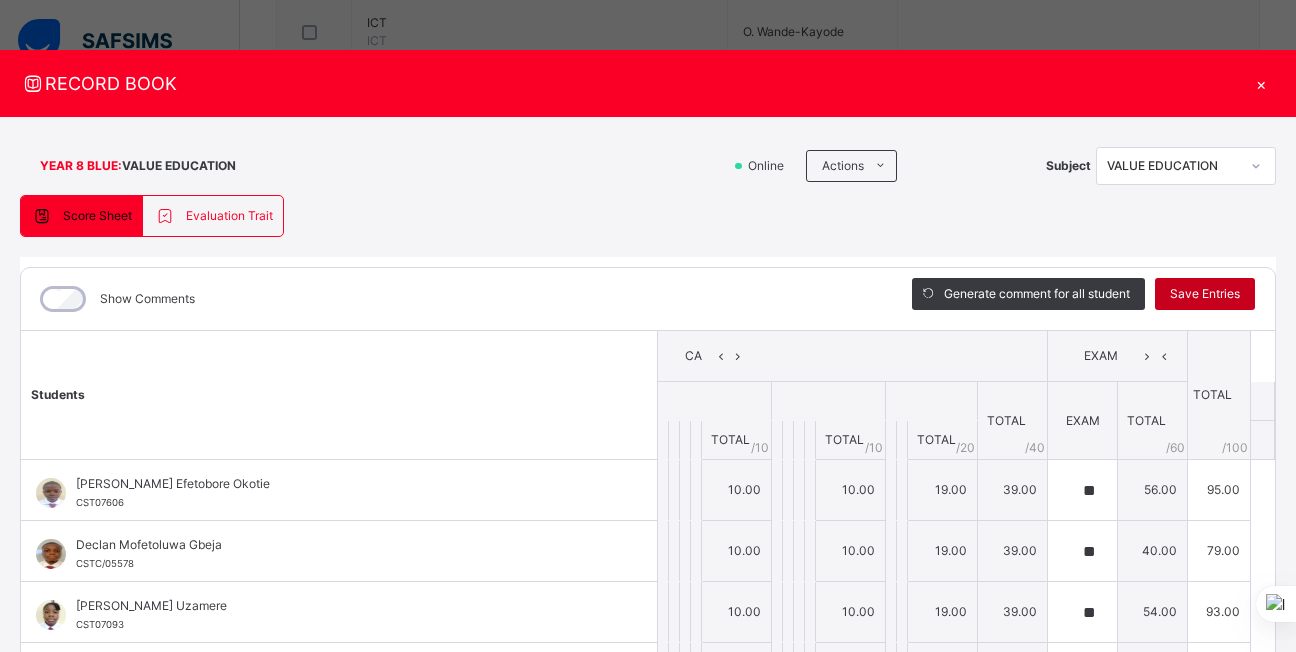 click on "Save Entries" at bounding box center (1205, 294) 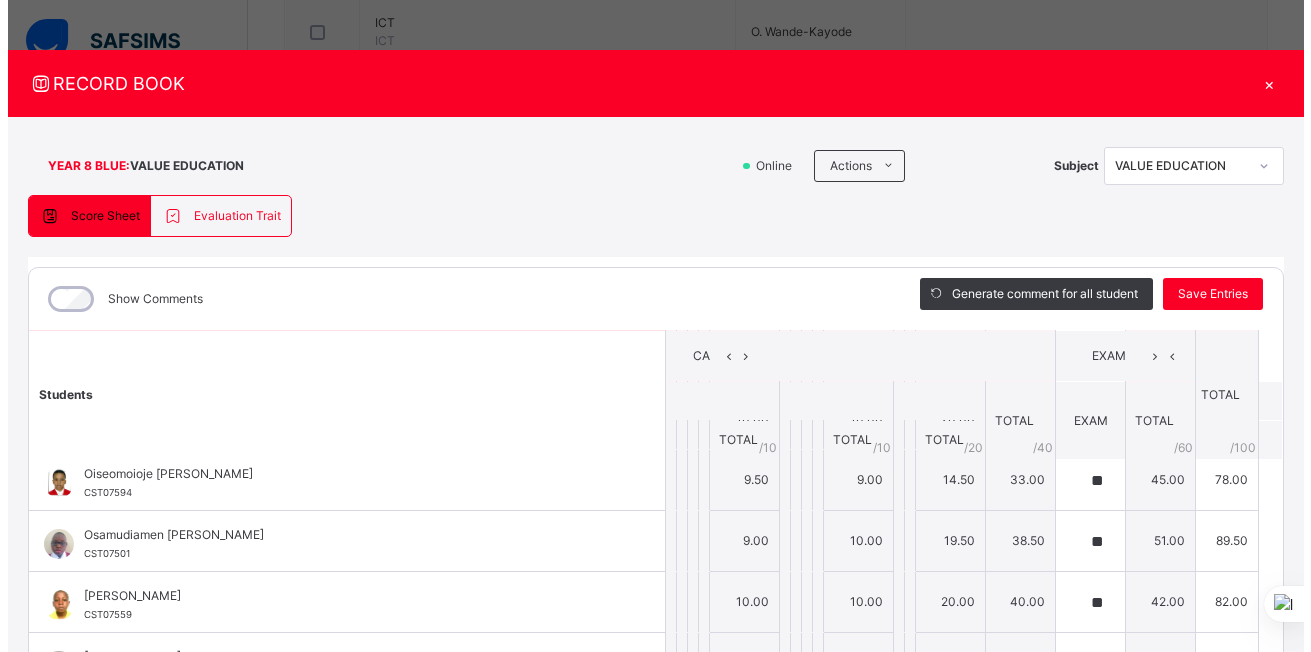 scroll, scrollTop: 0, scrollLeft: 0, axis: both 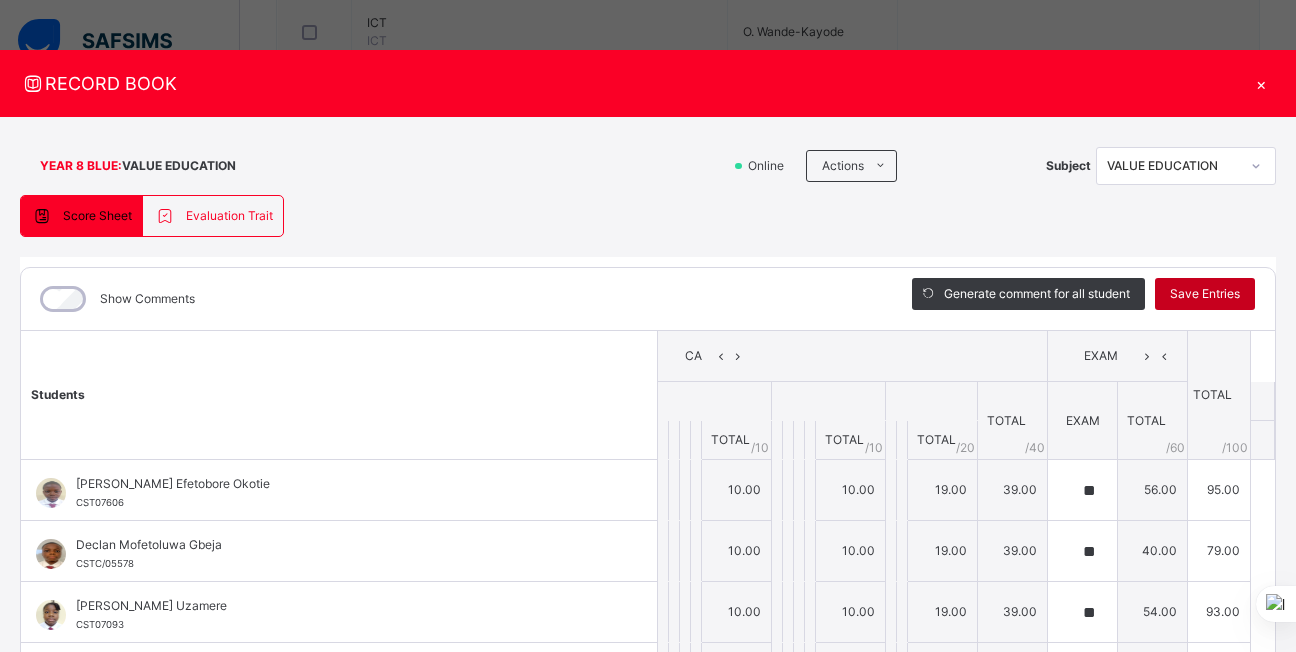 click on "Save Entries" at bounding box center [1205, 294] 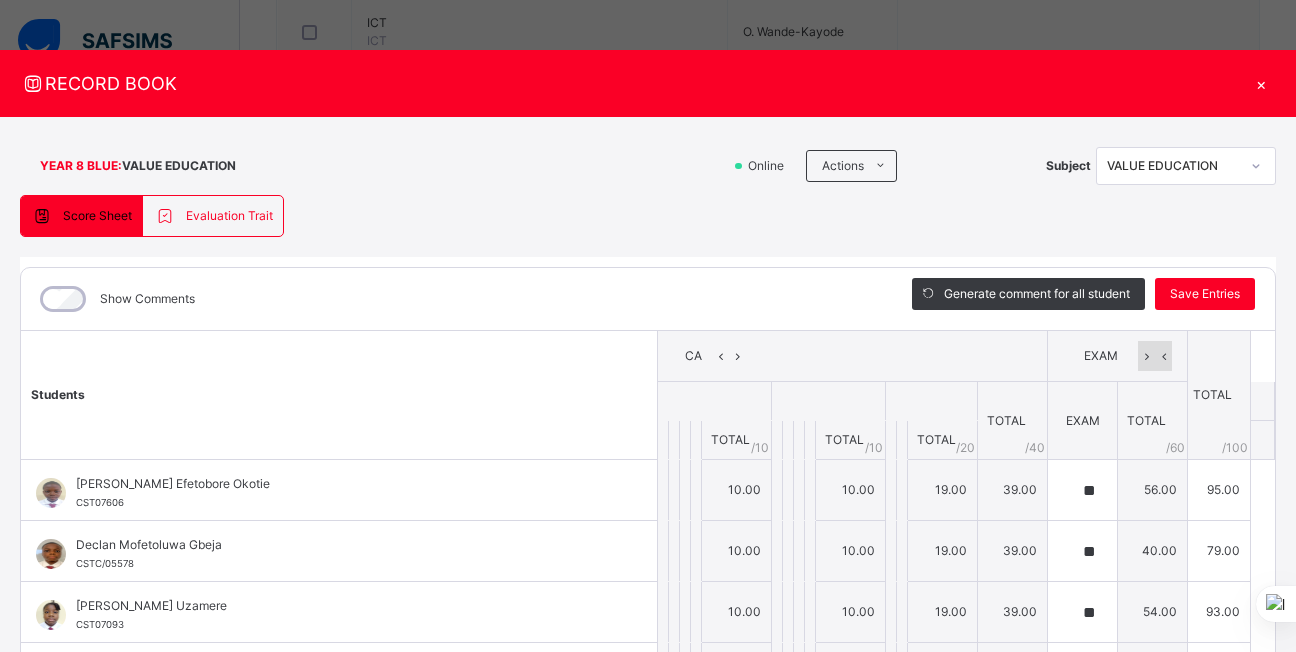 click at bounding box center (1146, 356) 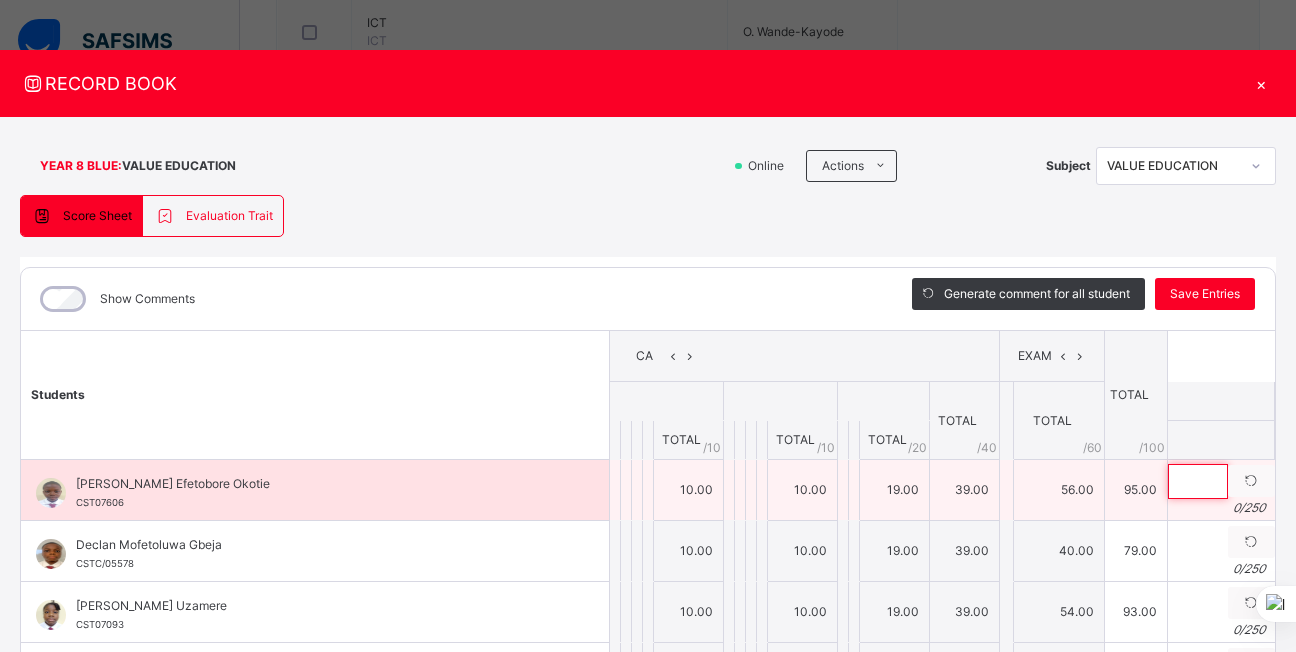 click at bounding box center [1198, 481] 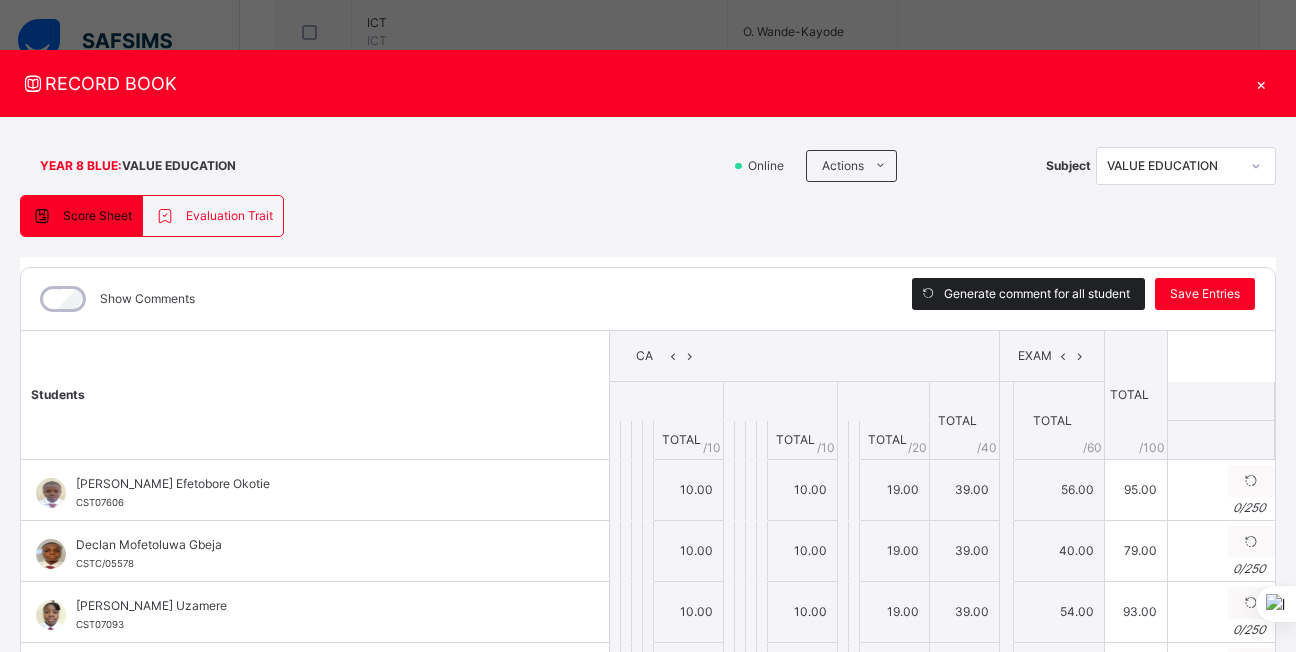 click on "Generate comment for all student" at bounding box center [1037, 294] 